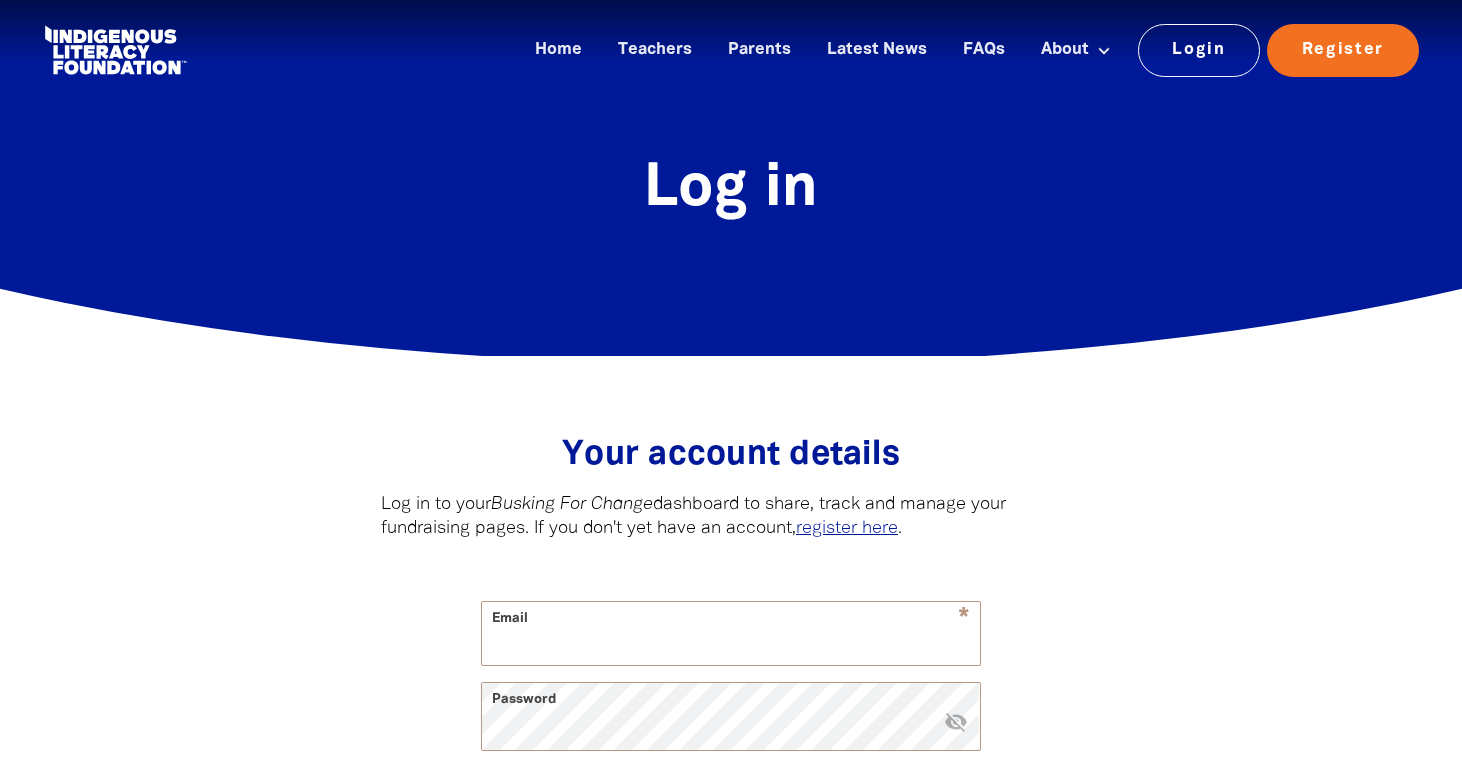 scroll, scrollTop: 0, scrollLeft: 0, axis: both 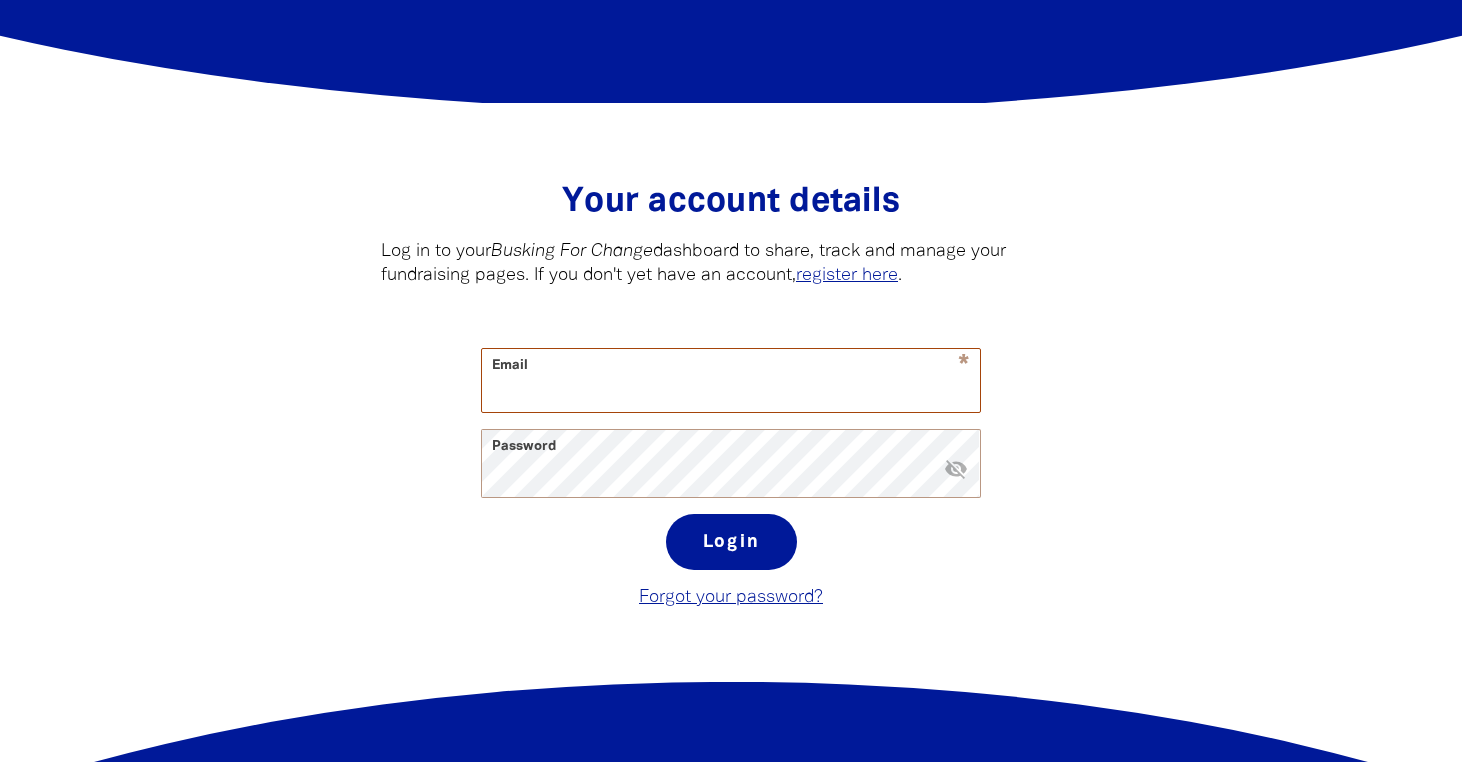 click on "Email" at bounding box center (731, 380) 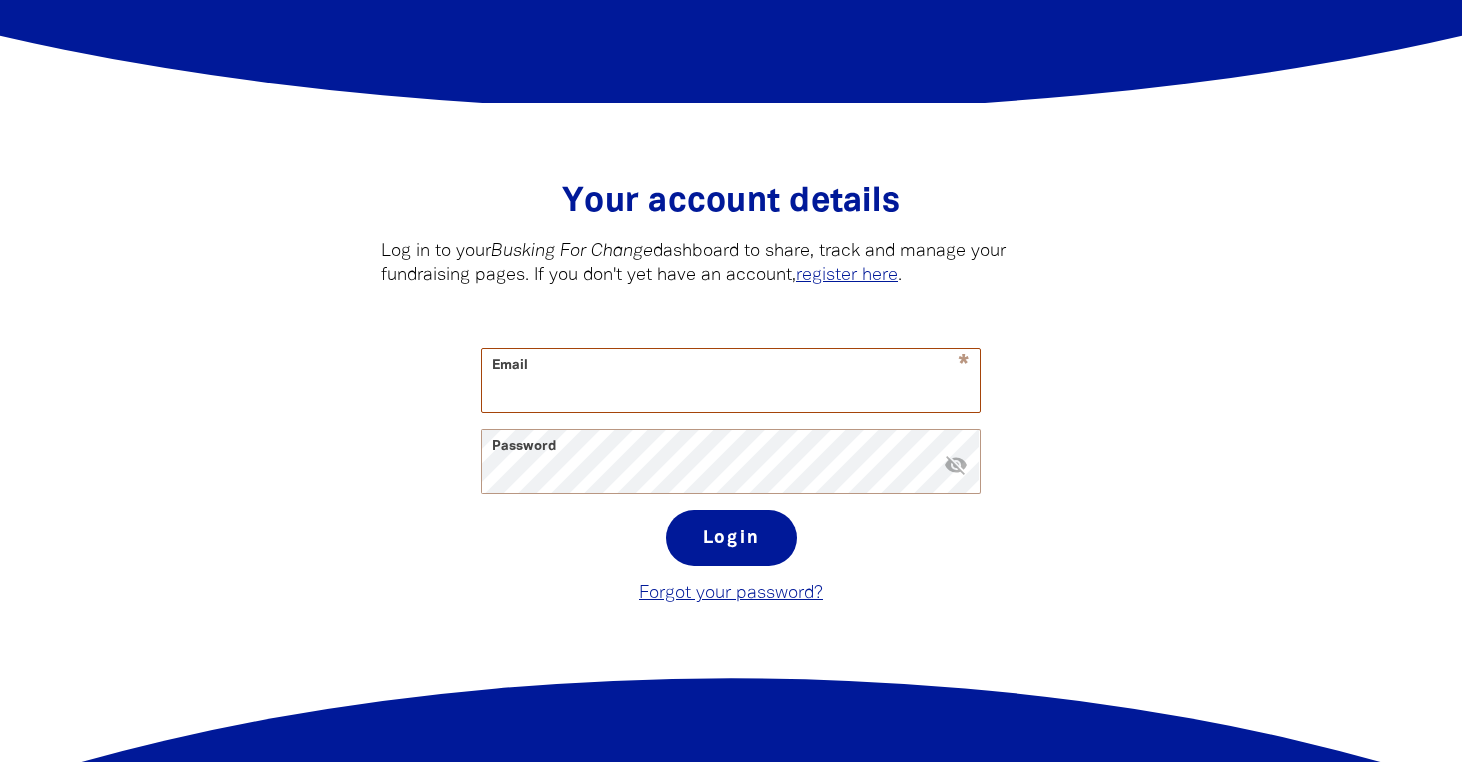 type on "kelly.raynsford@education.wa.edu.au" 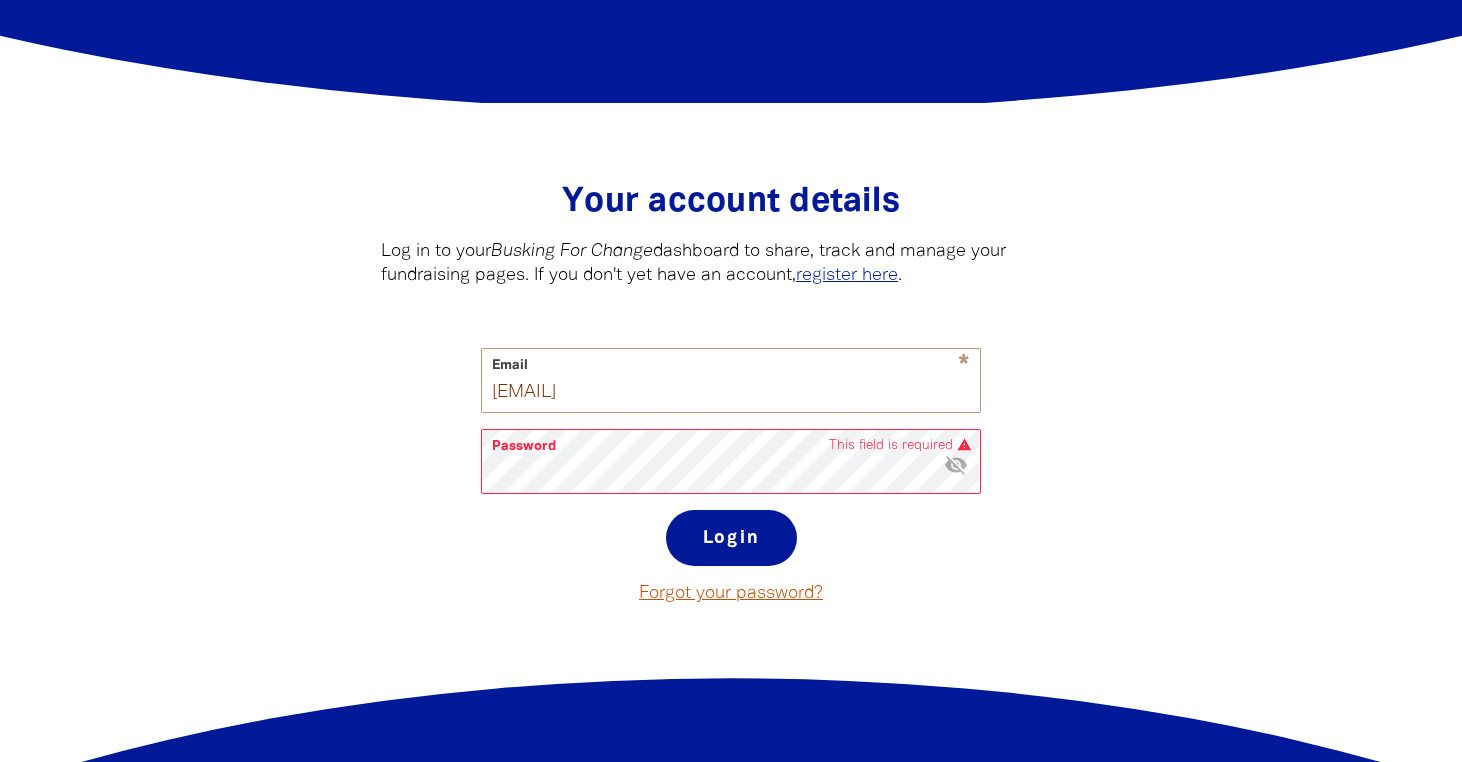 click on "Forgot your password?" at bounding box center (731, 593) 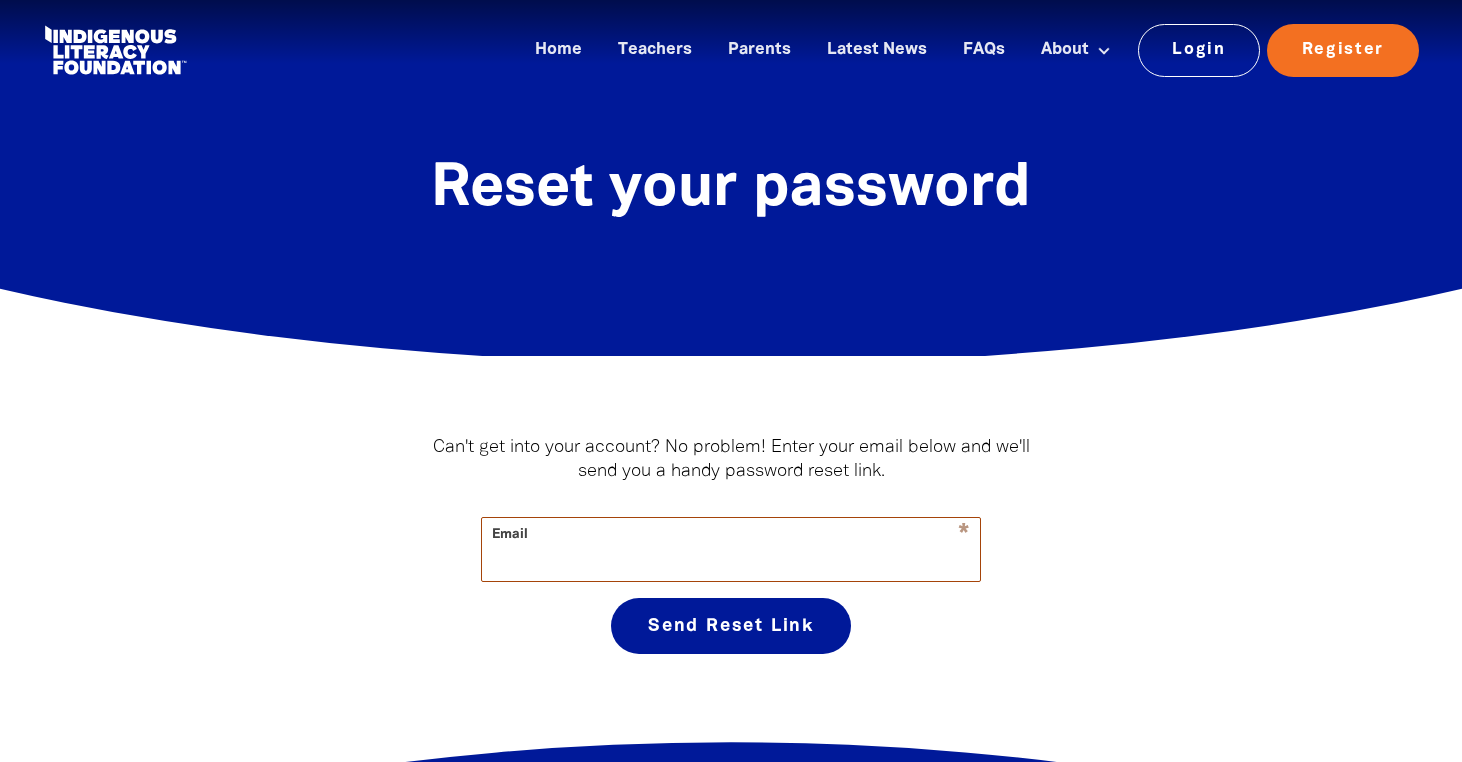 click on "Email" at bounding box center [731, 549] 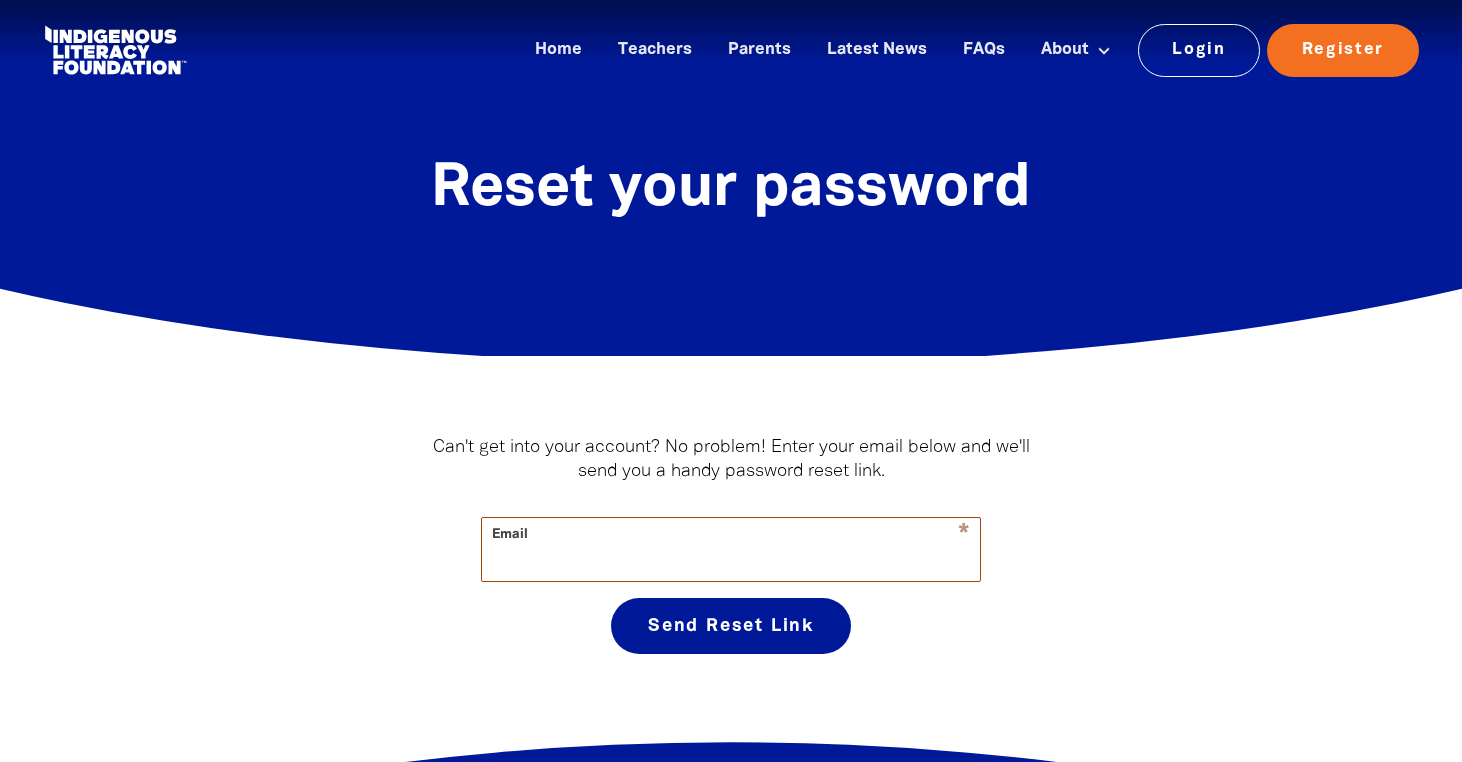 type on "kelly.raynsford@education.wa.edu.au" 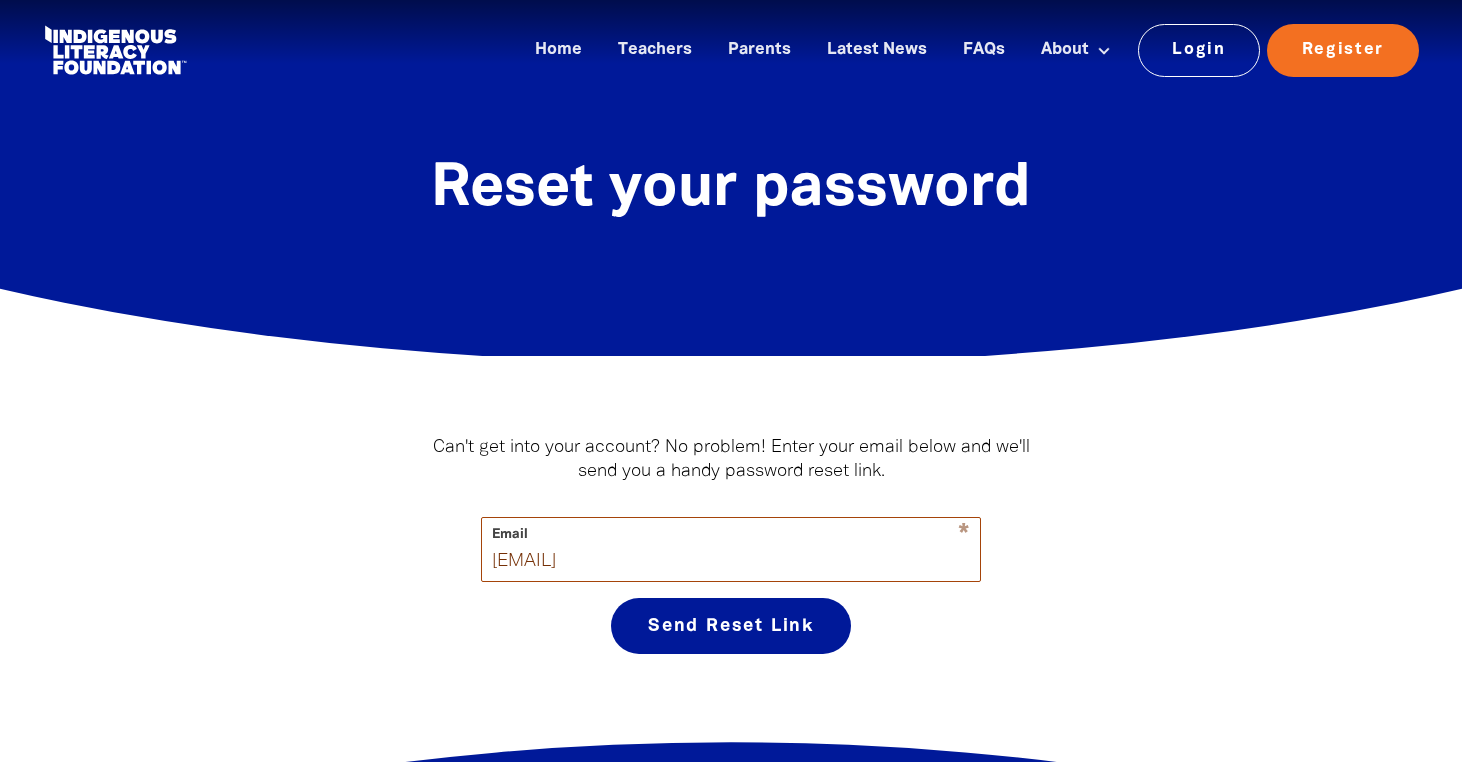 click on "Send Reset Link" at bounding box center [731, 626] 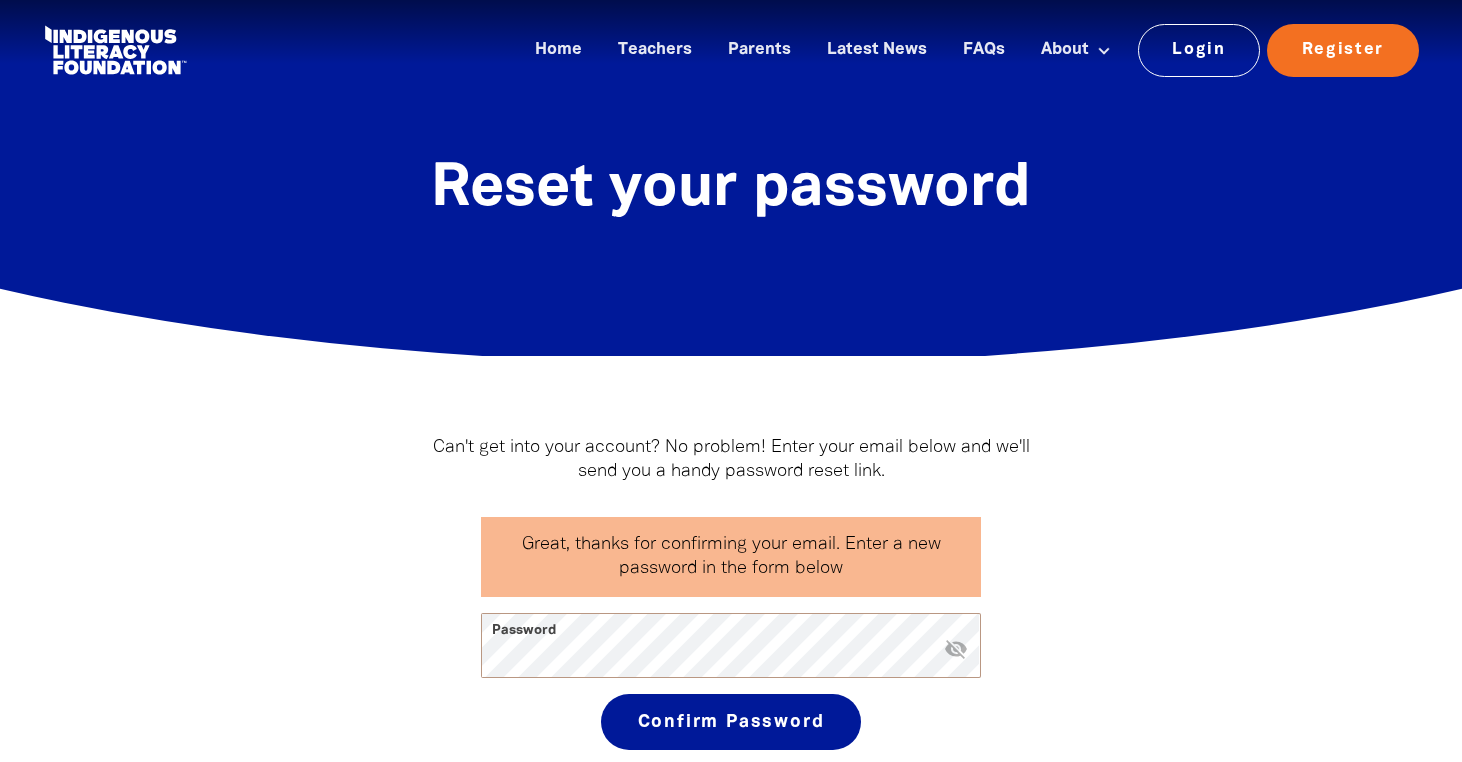 scroll, scrollTop: 0, scrollLeft: 0, axis: both 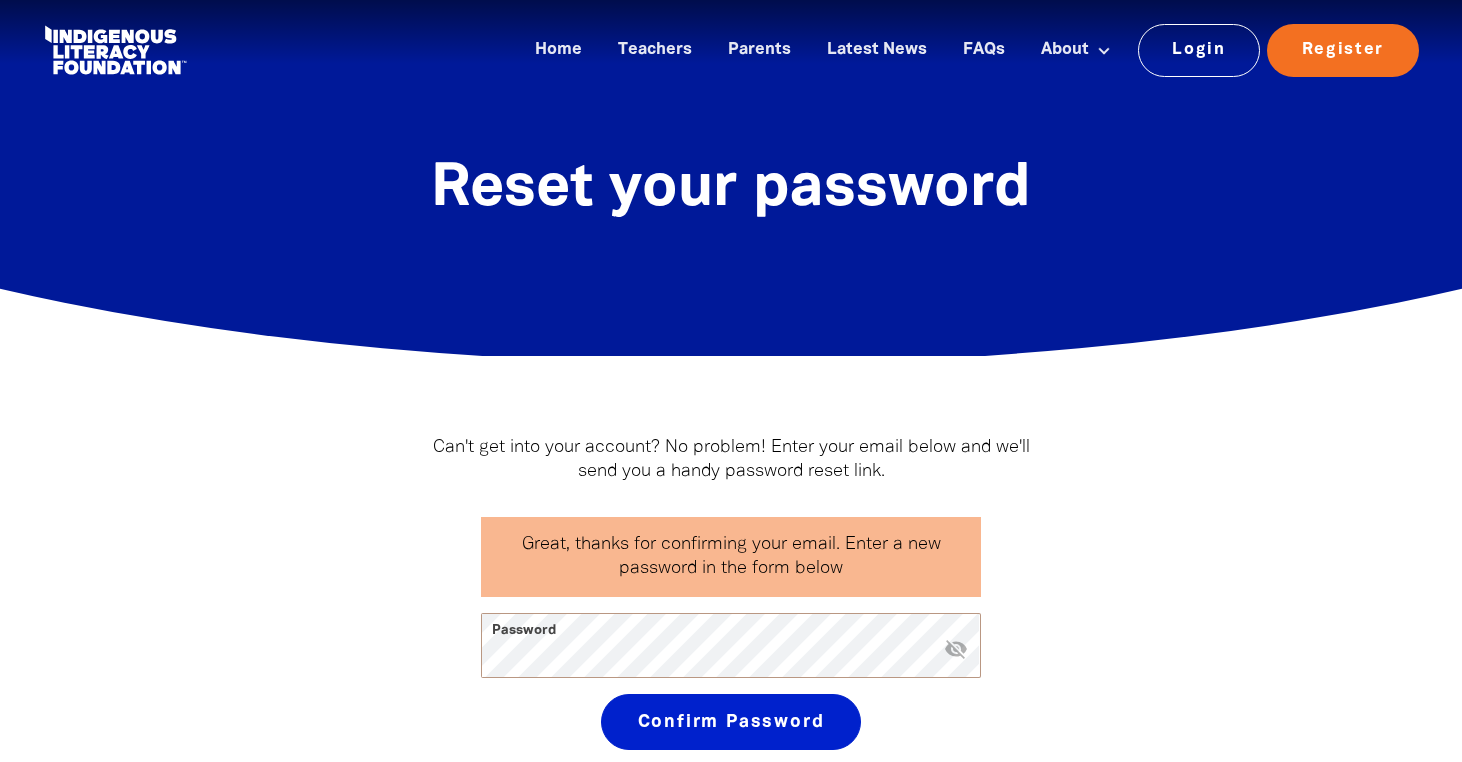 click on "Confirm Password" at bounding box center (731, 722) 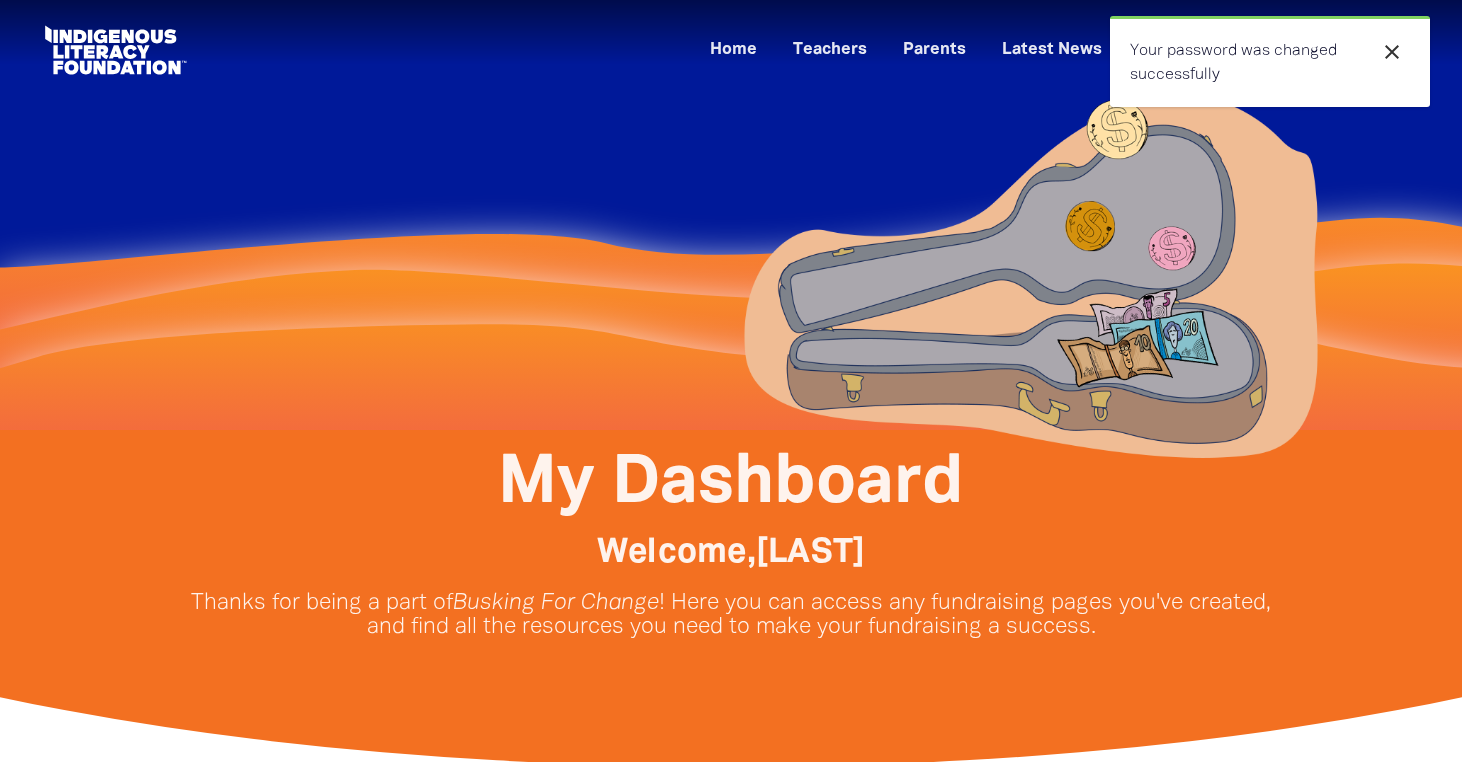 click on "close" at bounding box center [1392, 52] 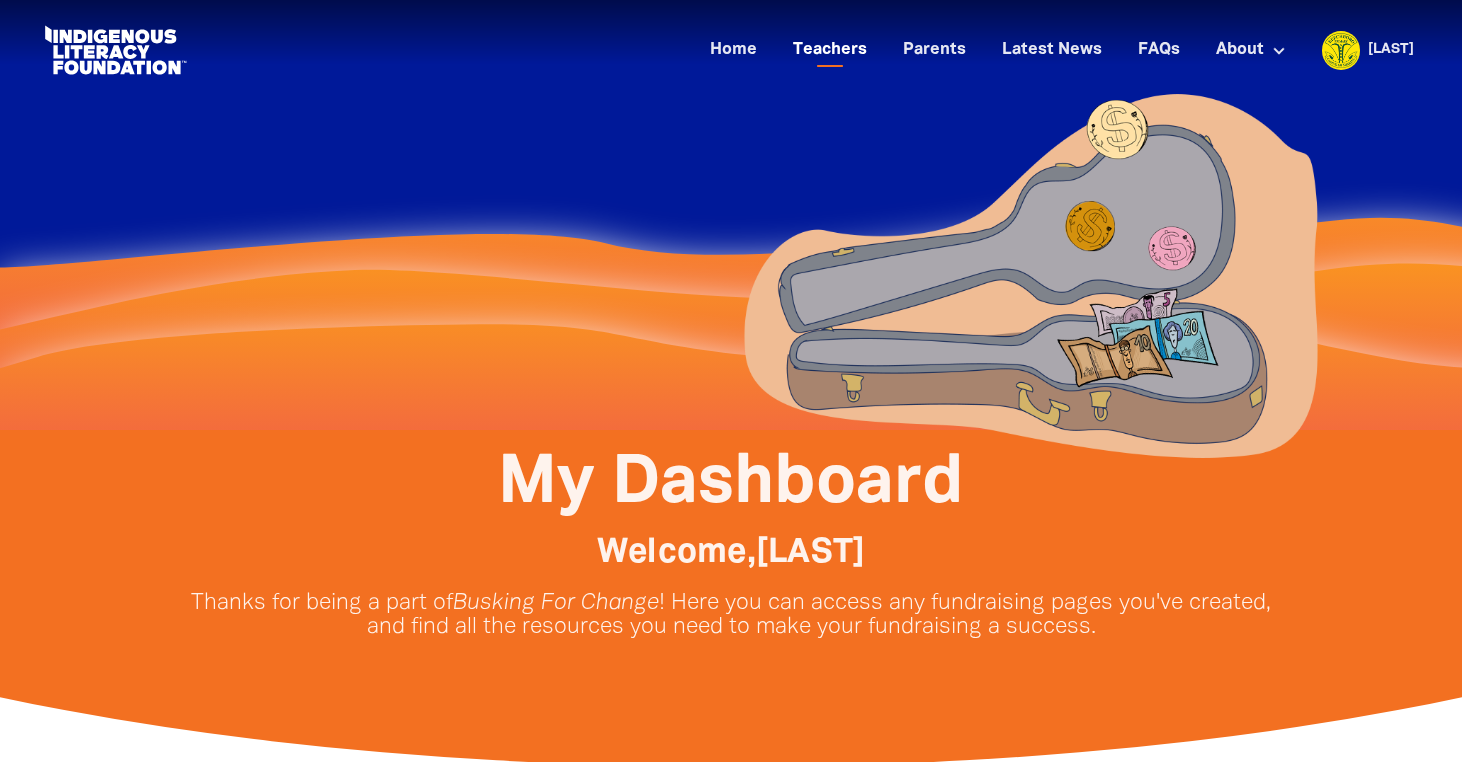 click on "Teachers" at bounding box center [830, 50] 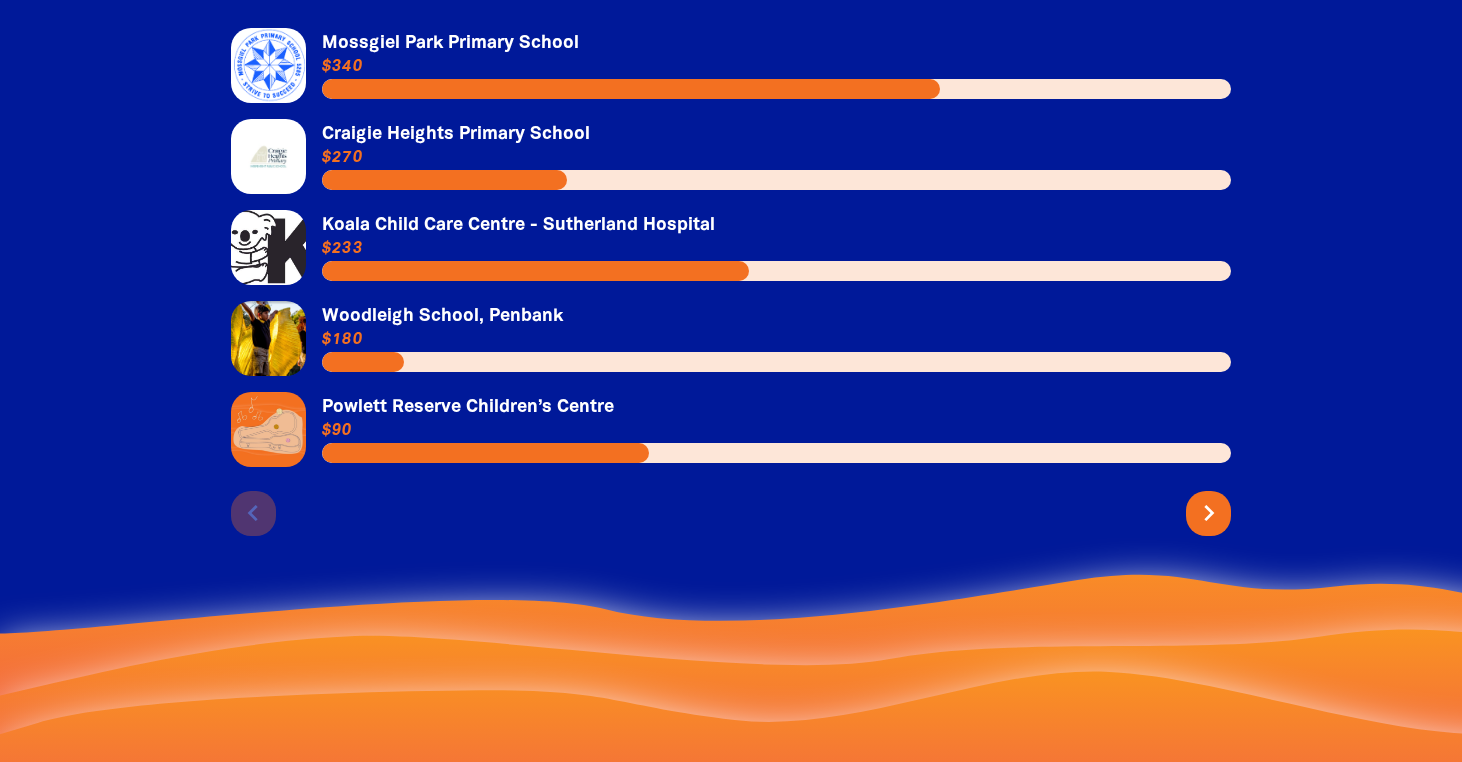 scroll, scrollTop: 4640, scrollLeft: 0, axis: vertical 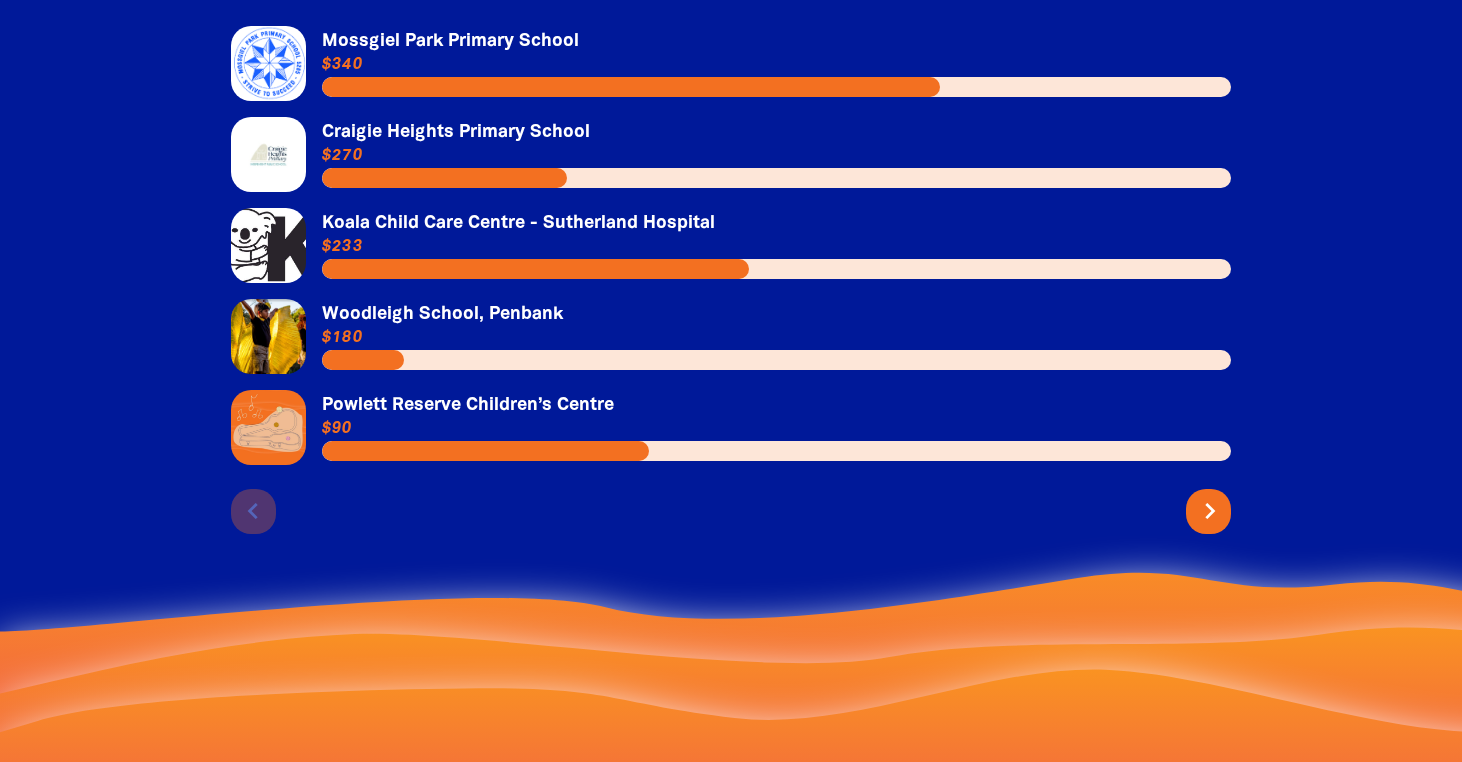 click on "chevron_right" at bounding box center [1210, 511] 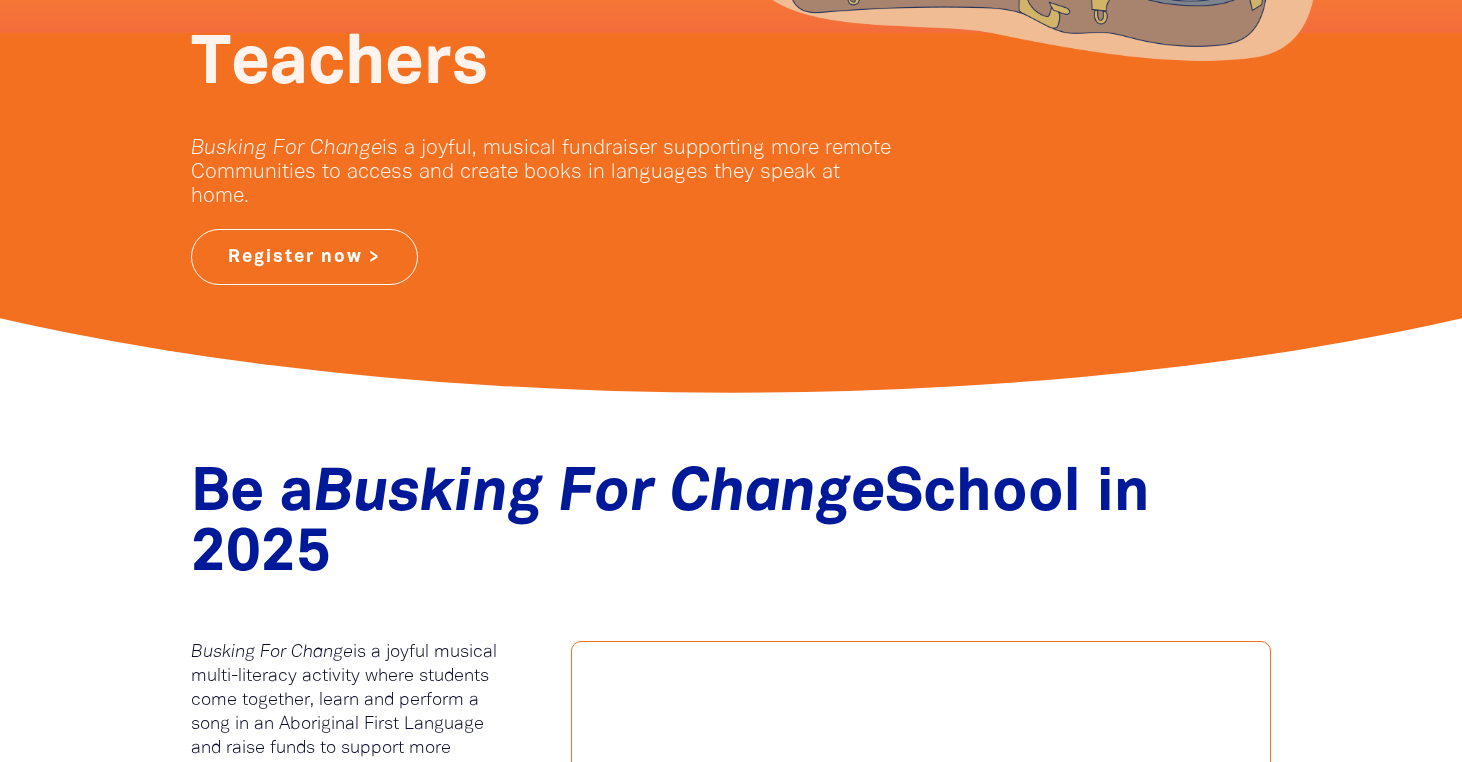 scroll, scrollTop: 0, scrollLeft: 0, axis: both 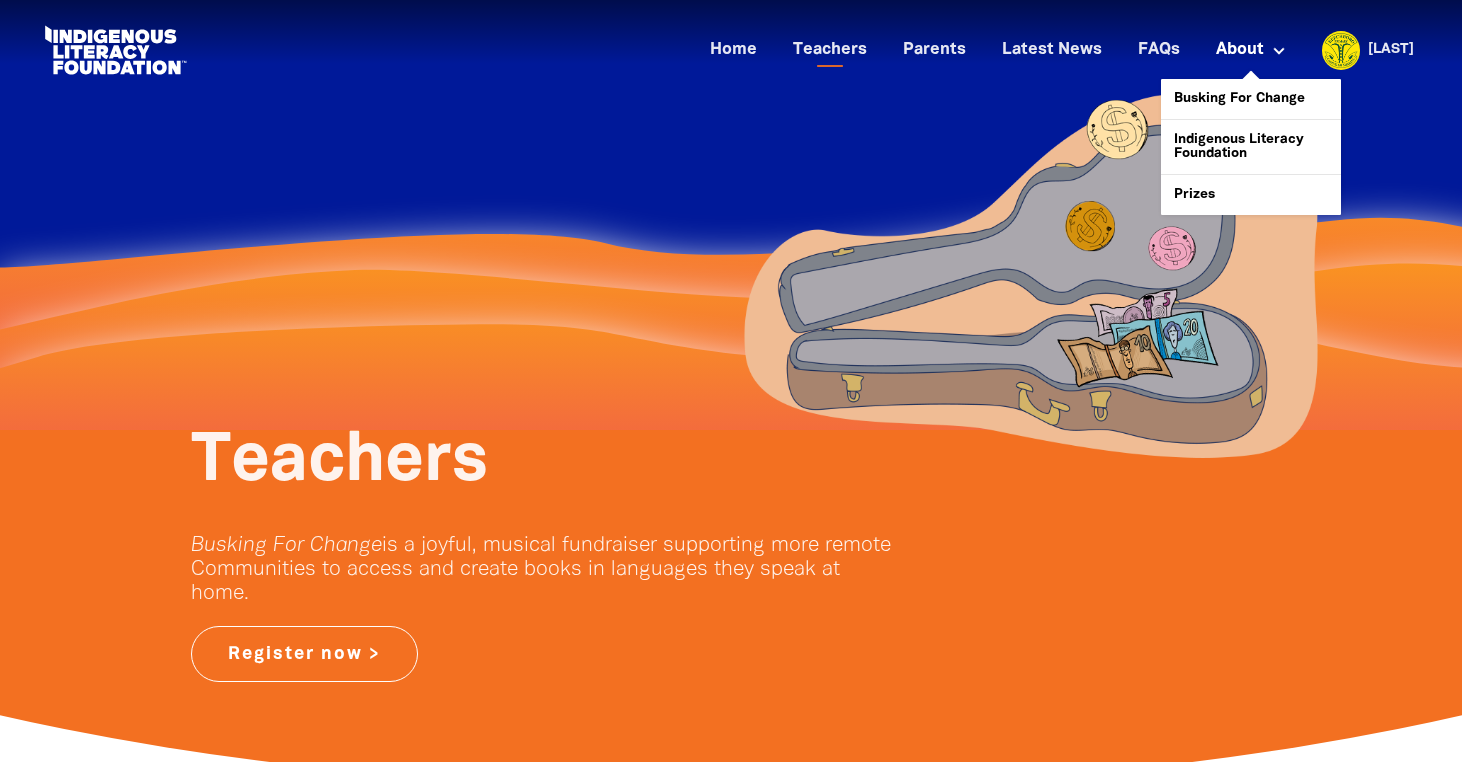 click on "About" at bounding box center (1251, 50) 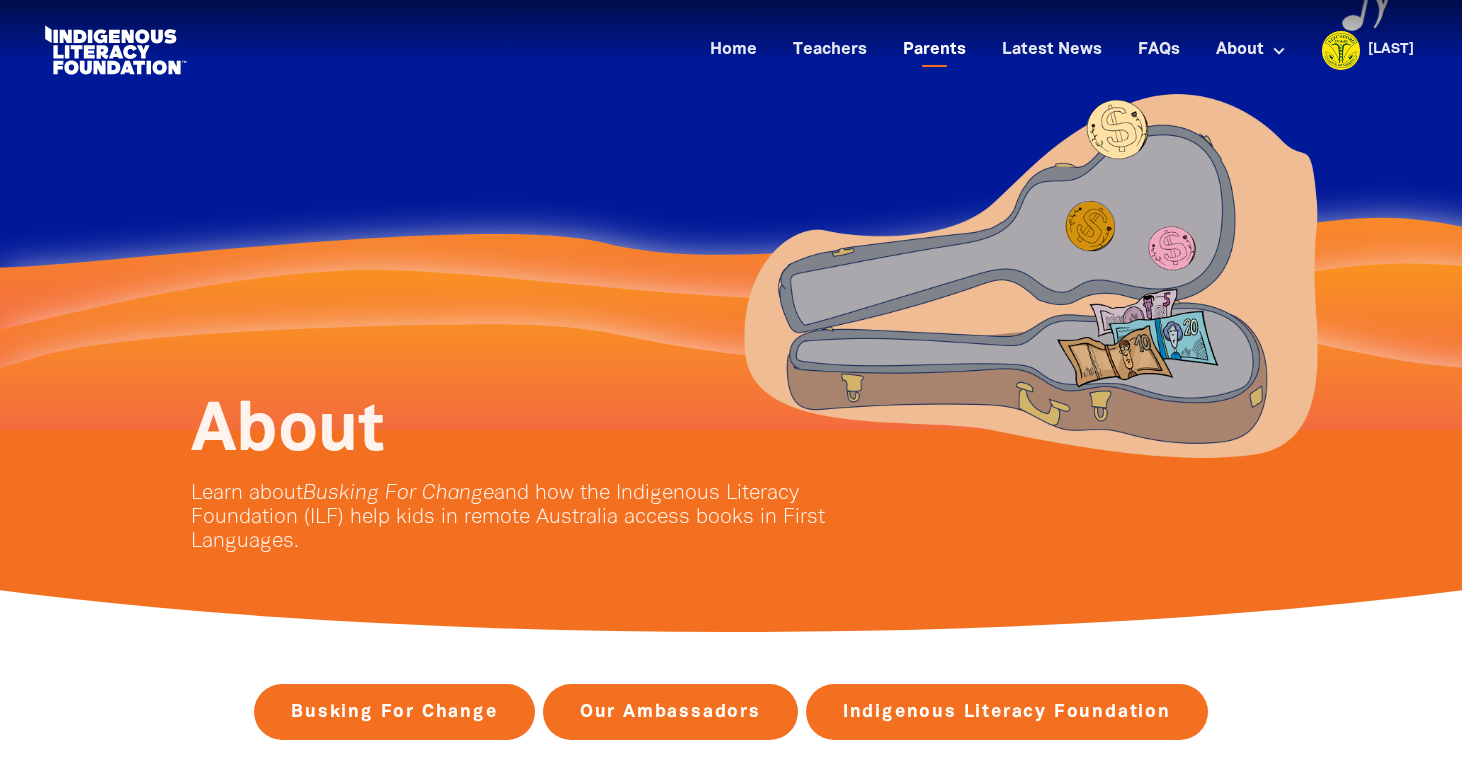 click on "Parents" at bounding box center [934, 50] 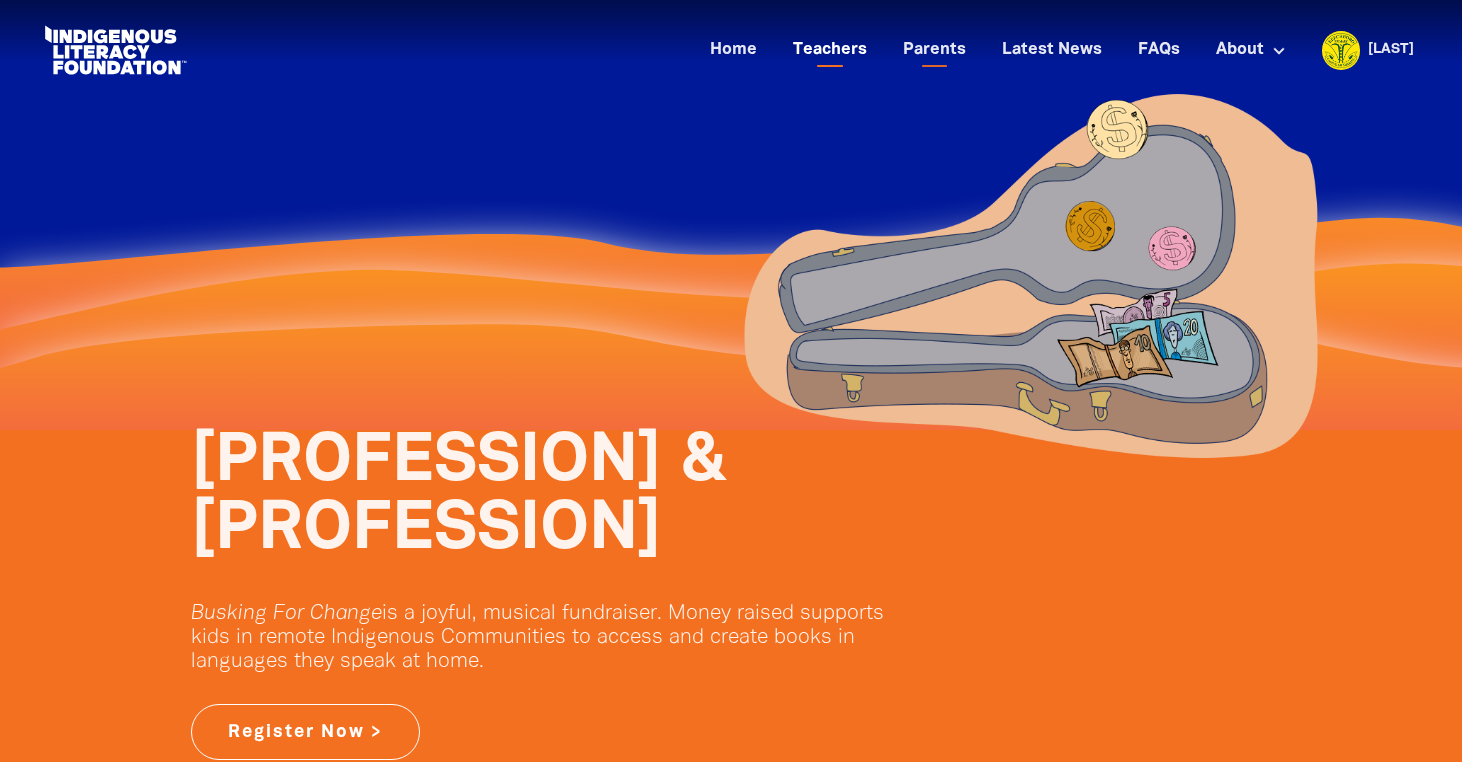 click on "Teachers" at bounding box center [830, 50] 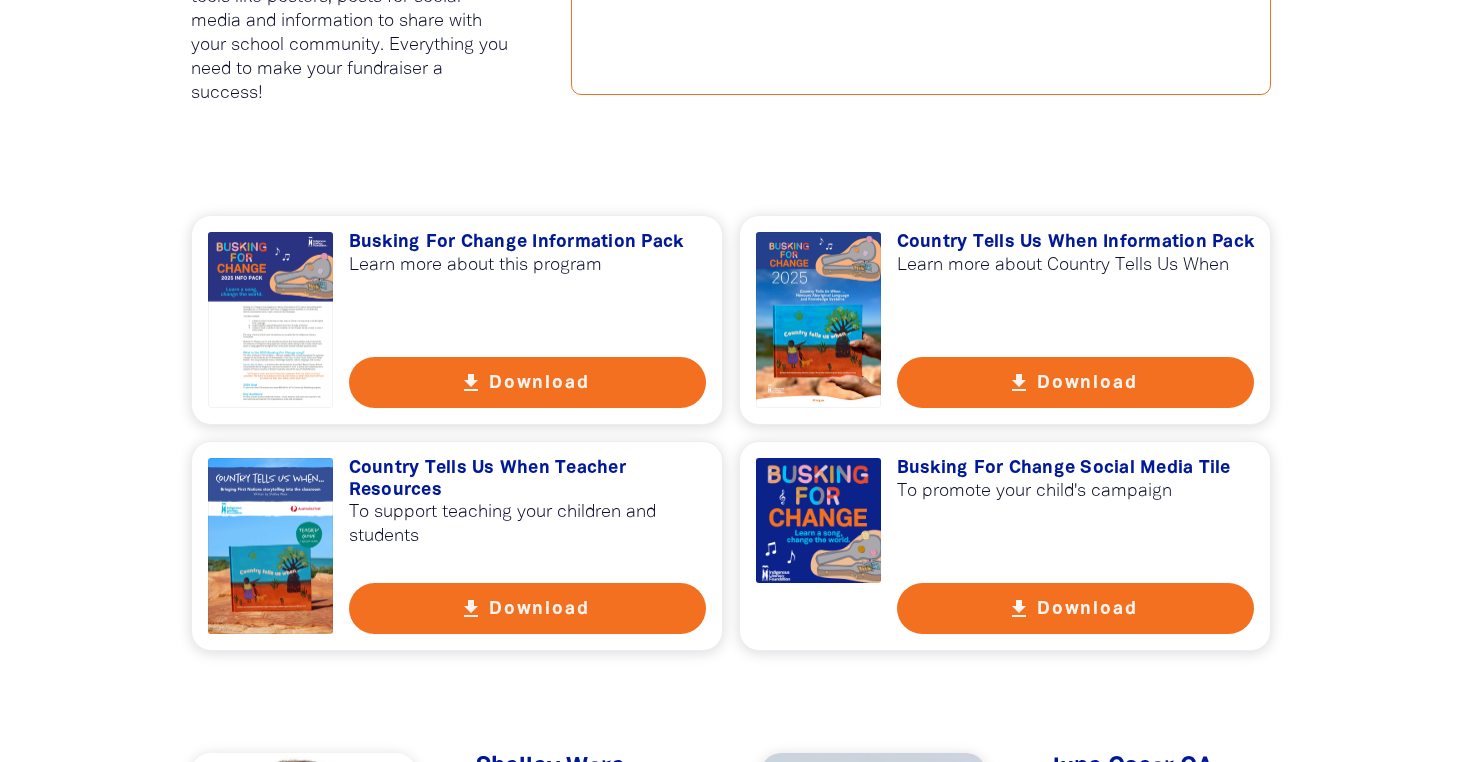 scroll, scrollTop: 1351, scrollLeft: 0, axis: vertical 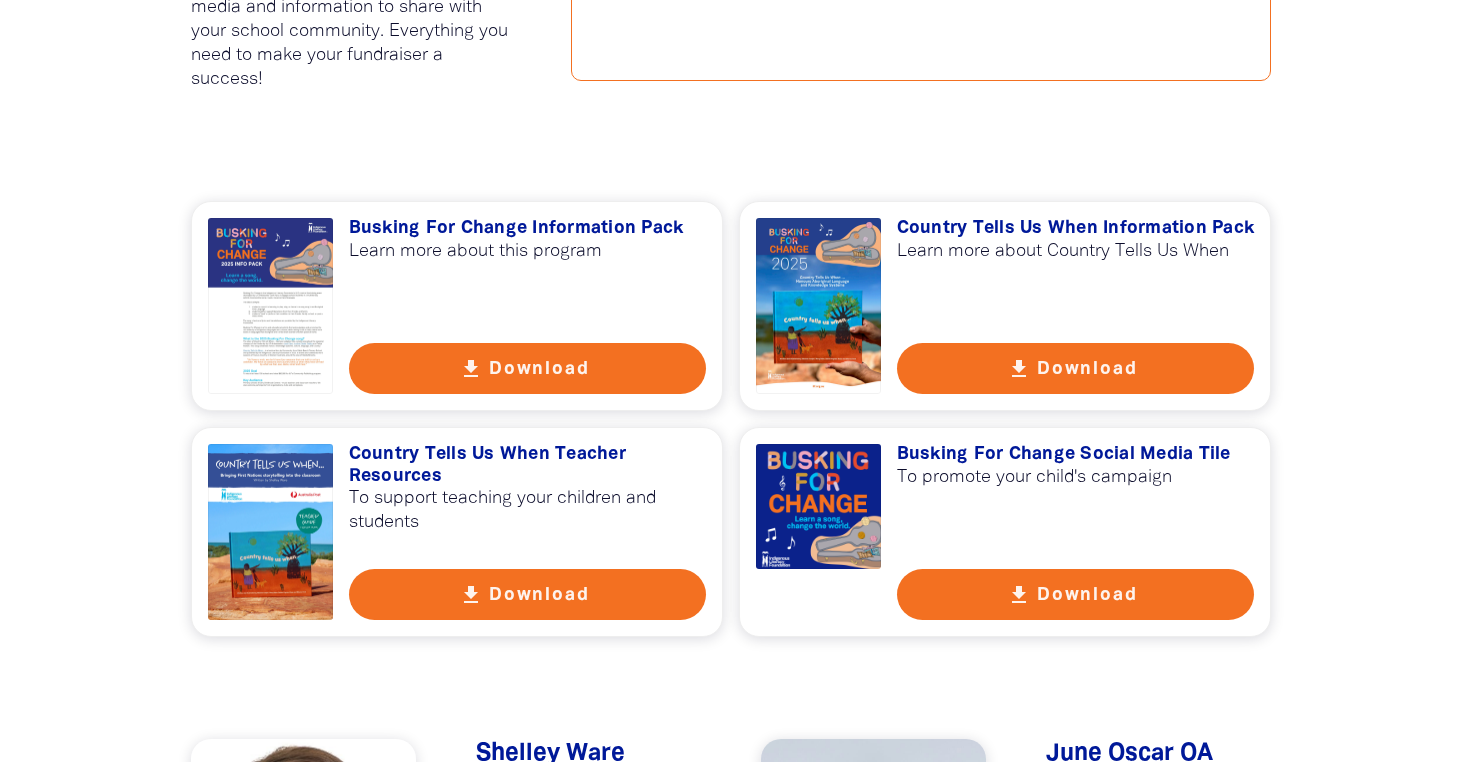 click on "get_app   Download" at bounding box center [1076, 368] 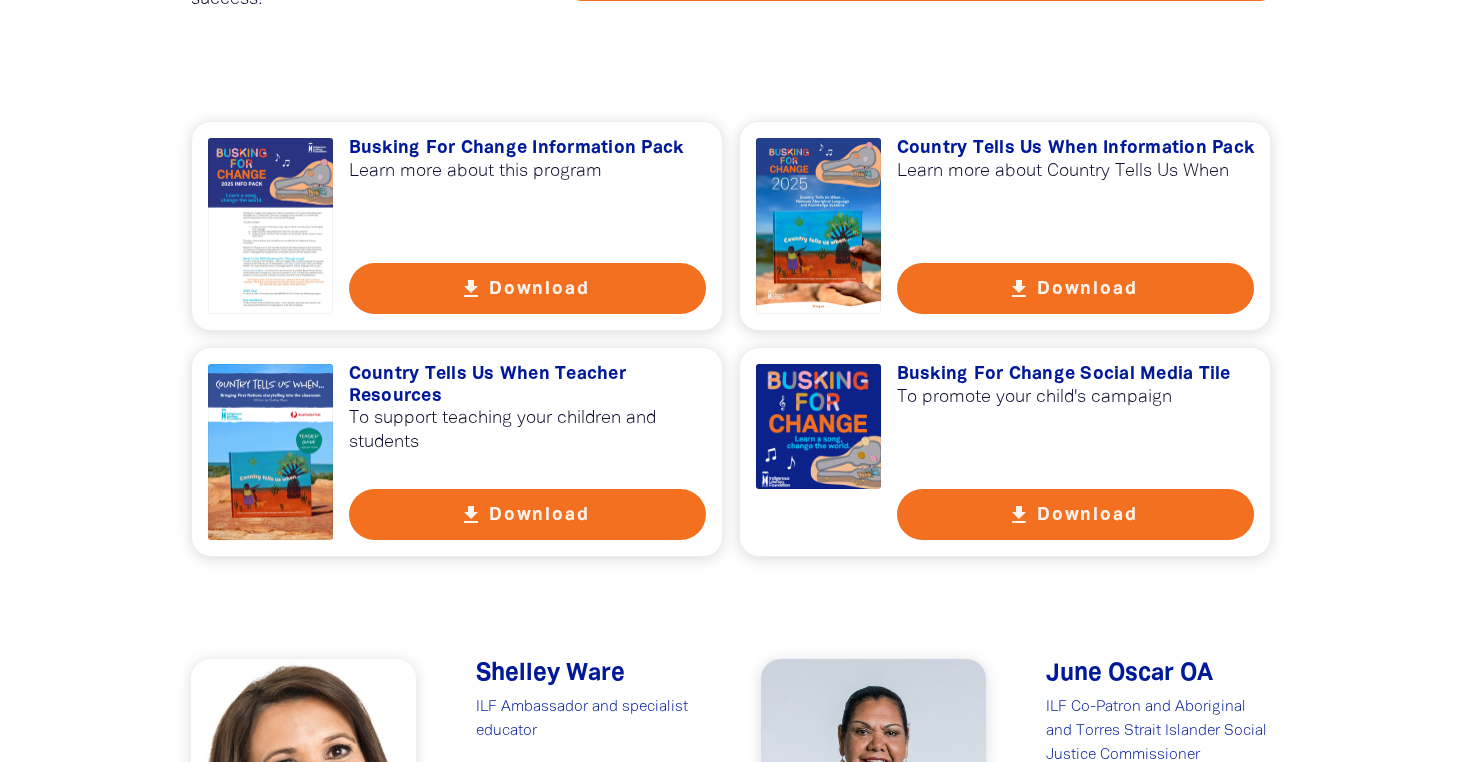 scroll, scrollTop: 1433, scrollLeft: 0, axis: vertical 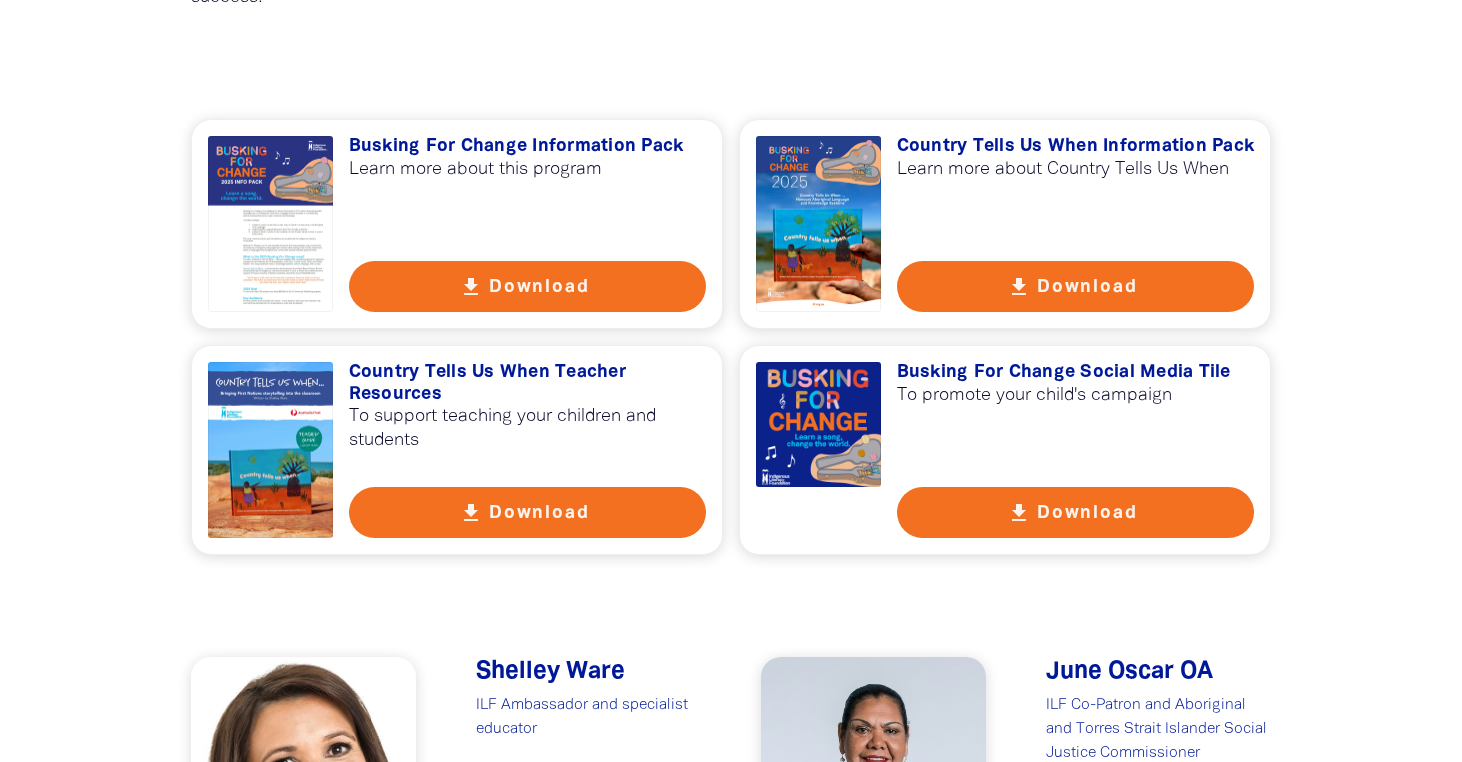 click on "Country Tells Us When Teacher Resources" at bounding box center (528, 383) 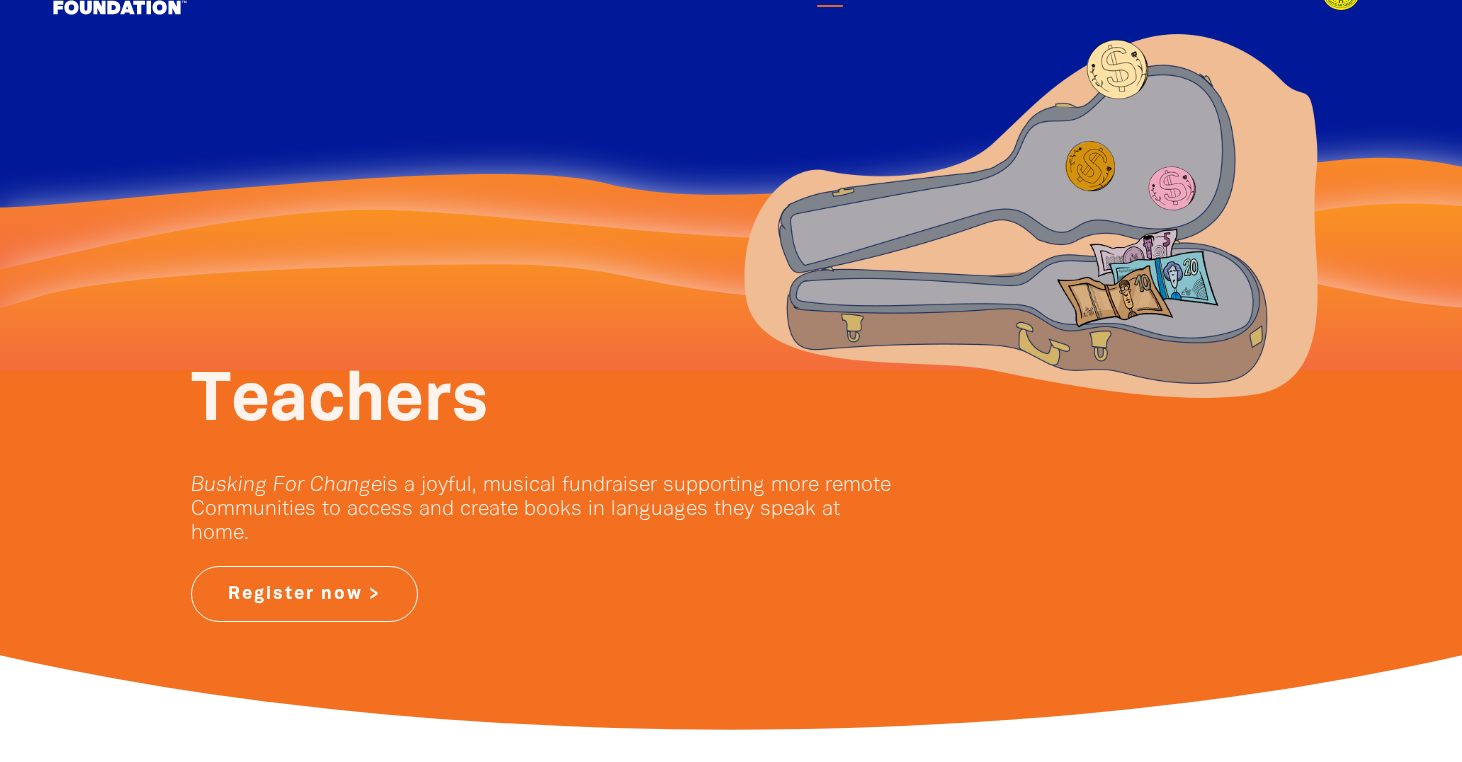scroll, scrollTop: 0, scrollLeft: 0, axis: both 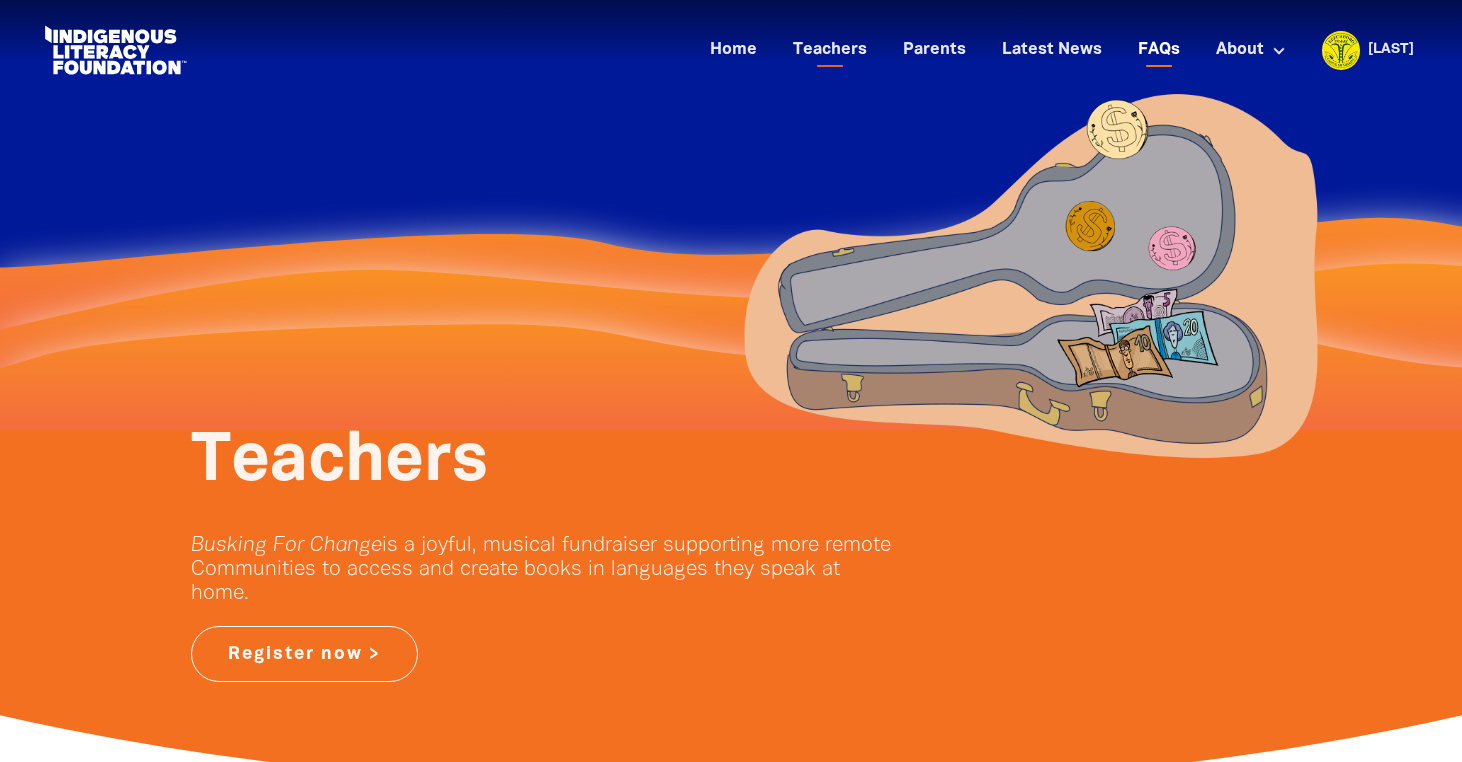 click on "FAQs" at bounding box center [1159, 50] 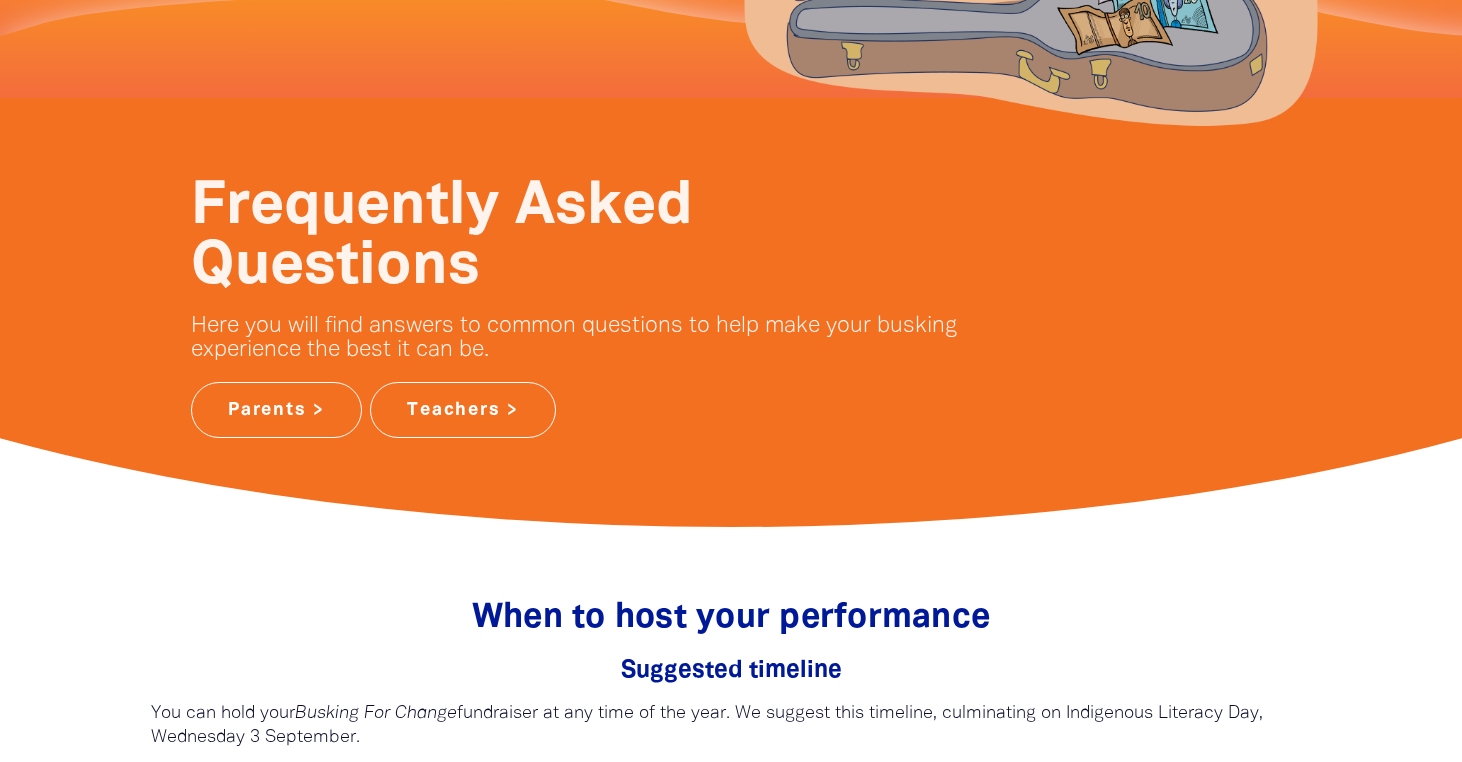scroll, scrollTop: 373, scrollLeft: 0, axis: vertical 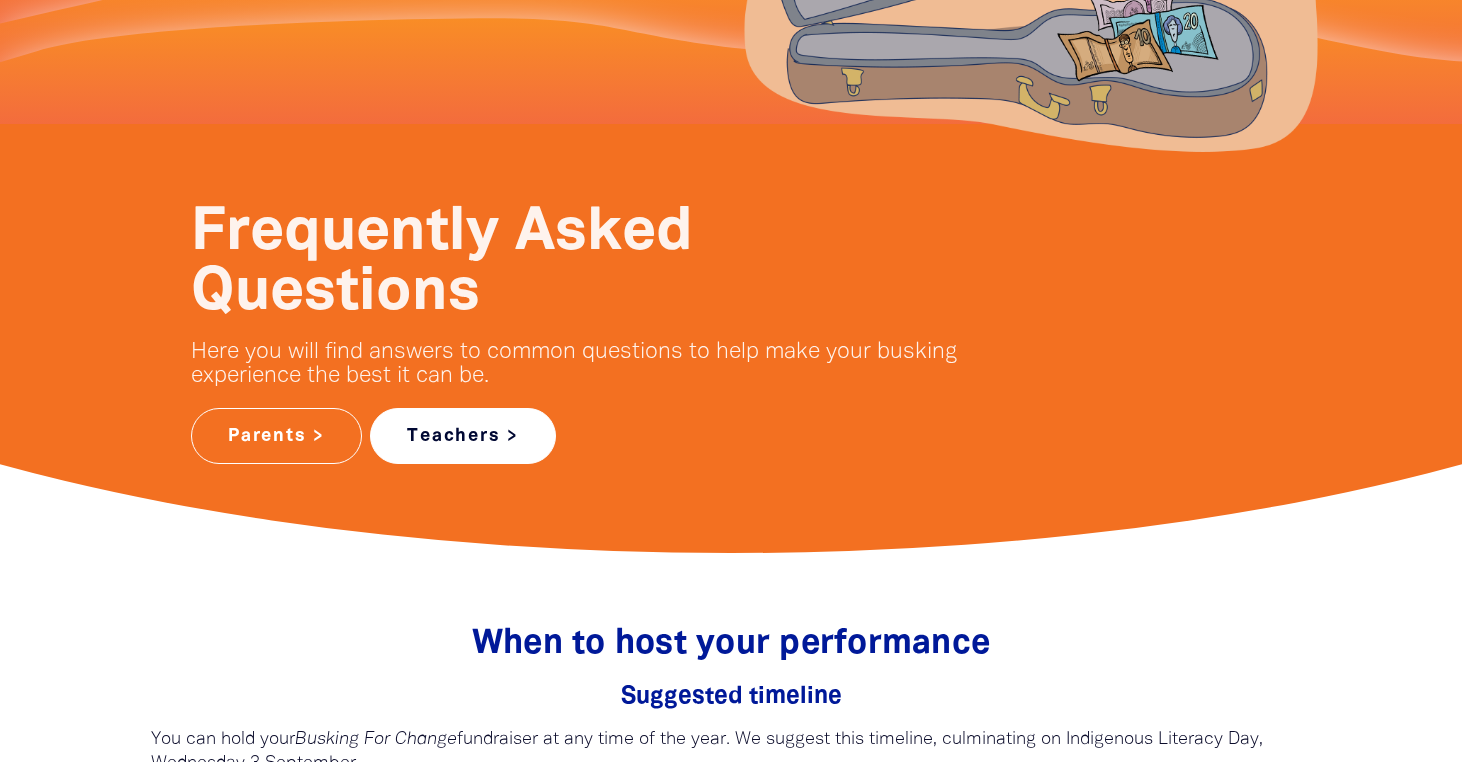 click on "Teachers >" at bounding box center (463, 436) 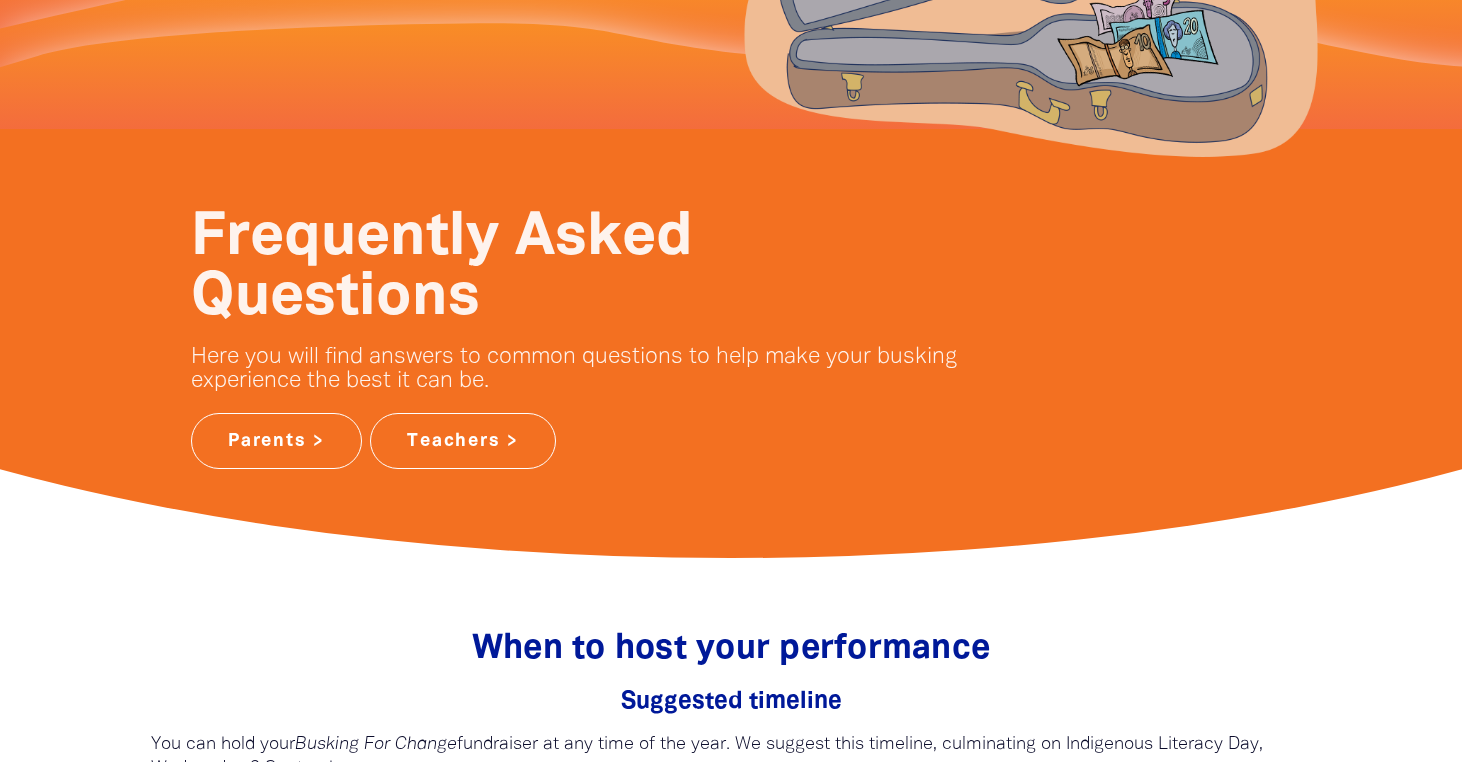 scroll, scrollTop: 0, scrollLeft: 0, axis: both 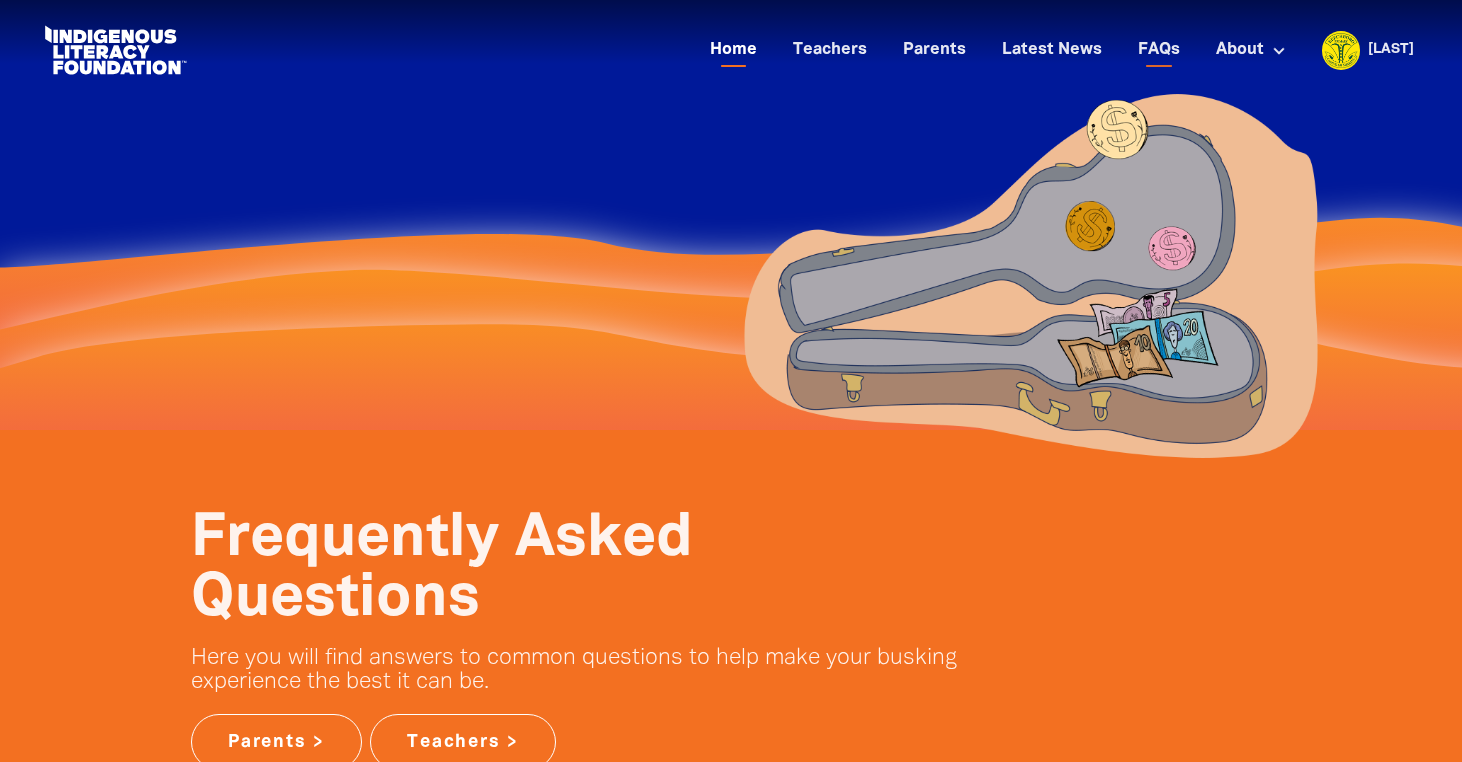 click on "Home" at bounding box center [733, 50] 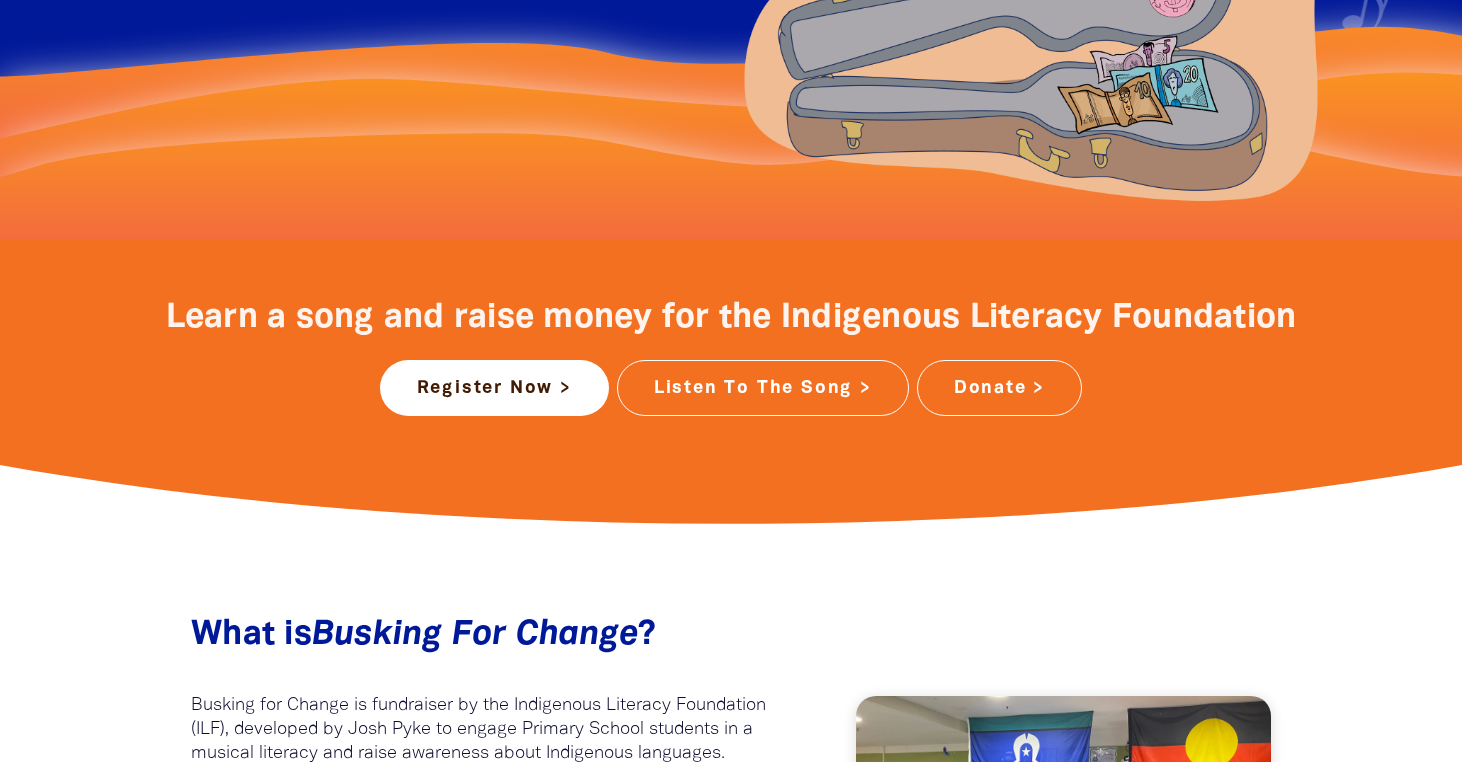 scroll, scrollTop: 598, scrollLeft: 0, axis: vertical 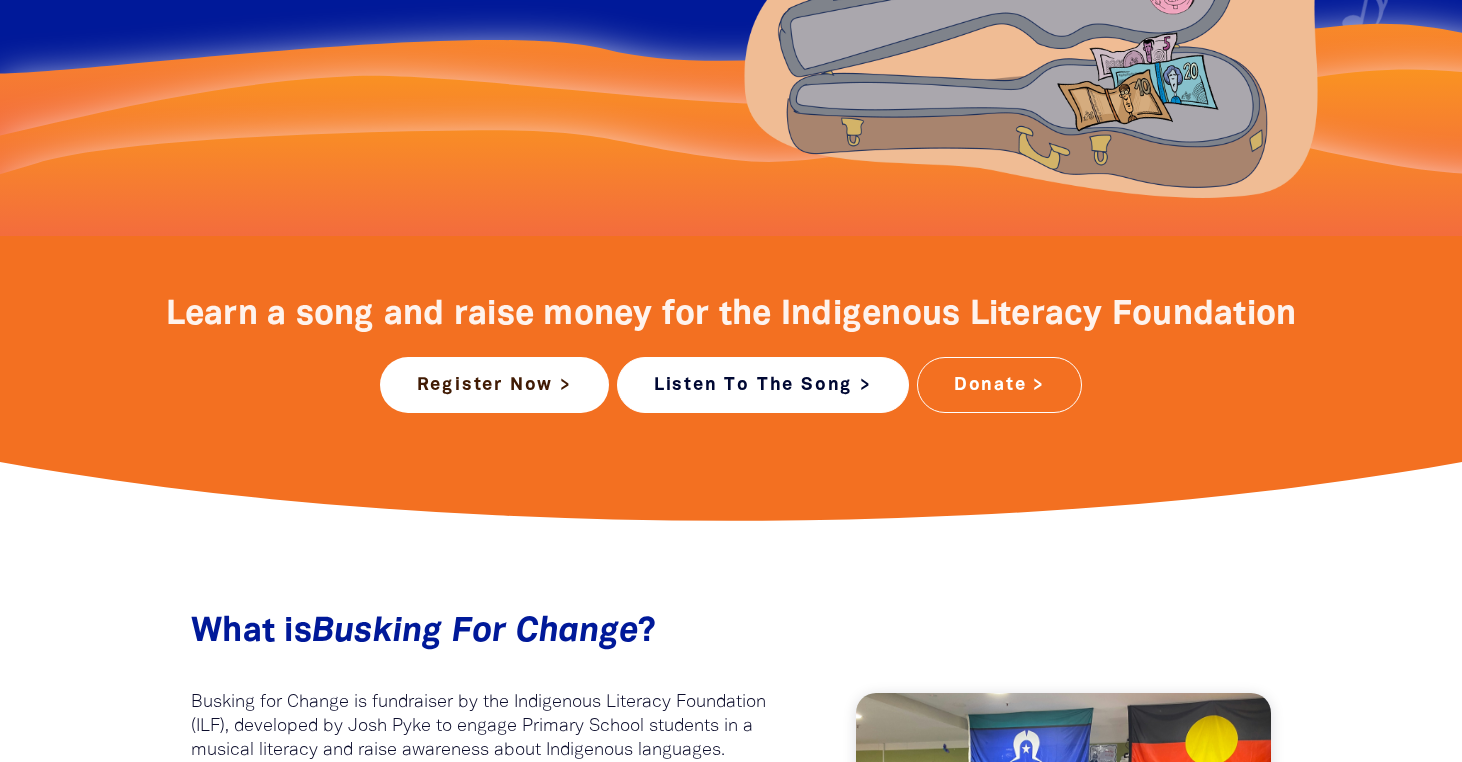 click on "Listen To The Song >" at bounding box center (763, 385) 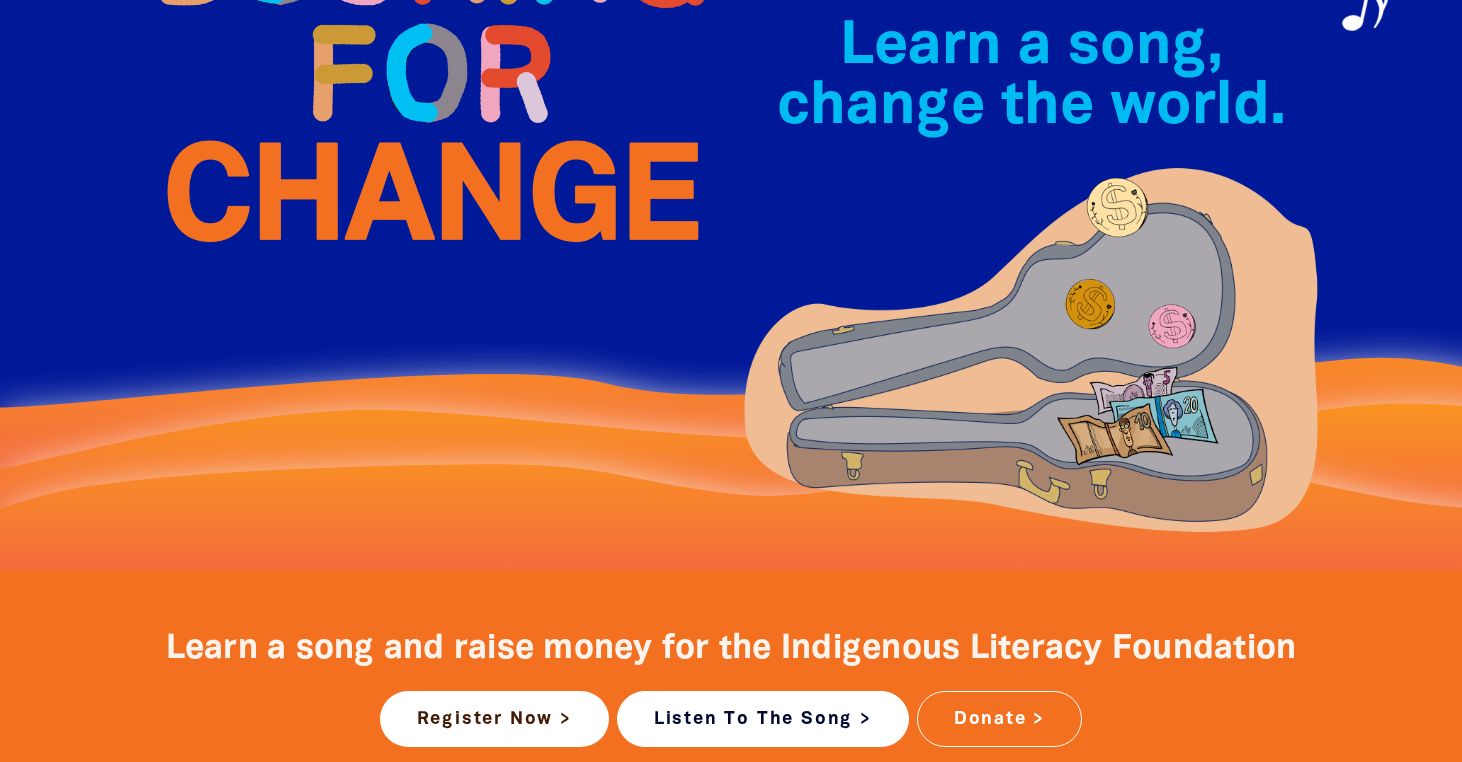 scroll, scrollTop: 234, scrollLeft: 0, axis: vertical 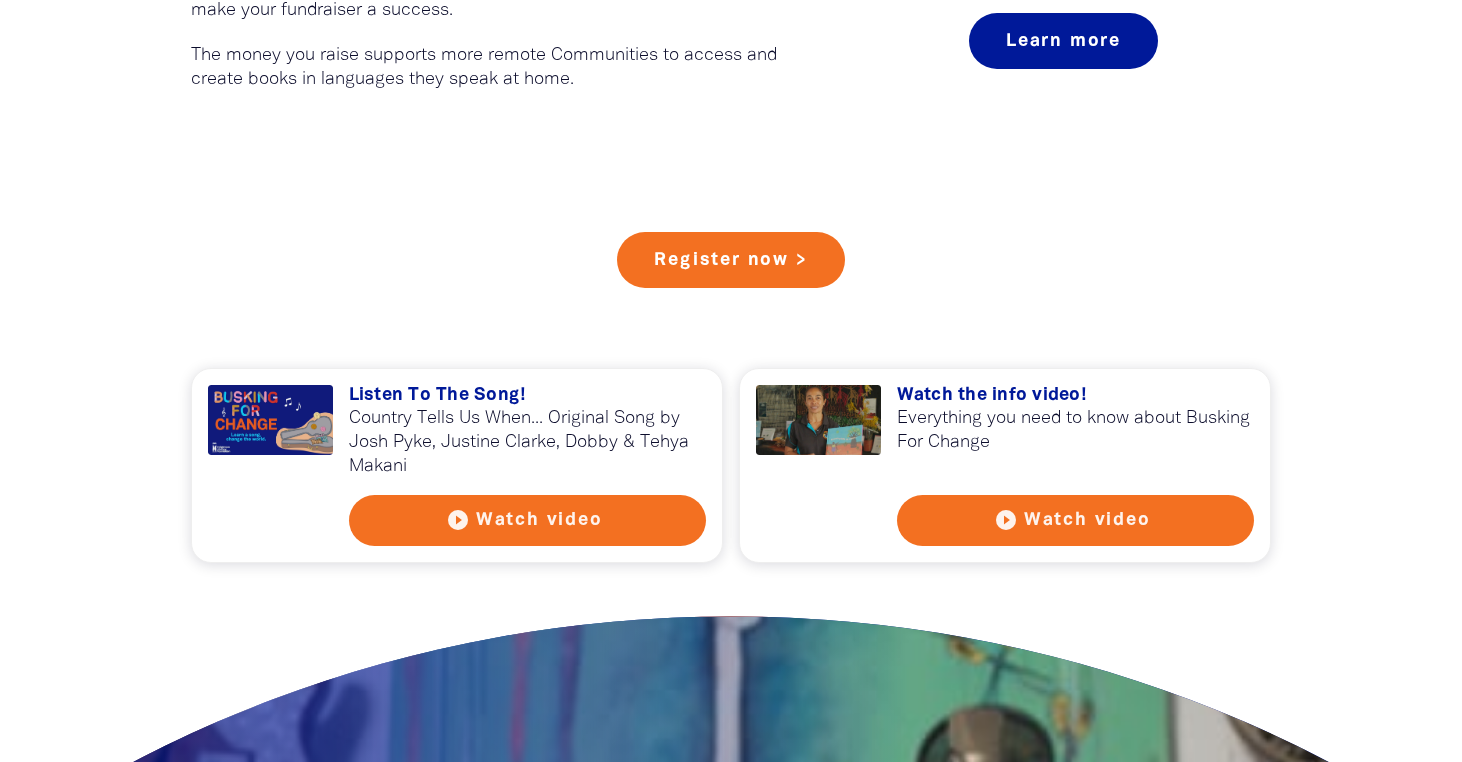 click on "play_circle_filled   Watch video" at bounding box center (528, 520) 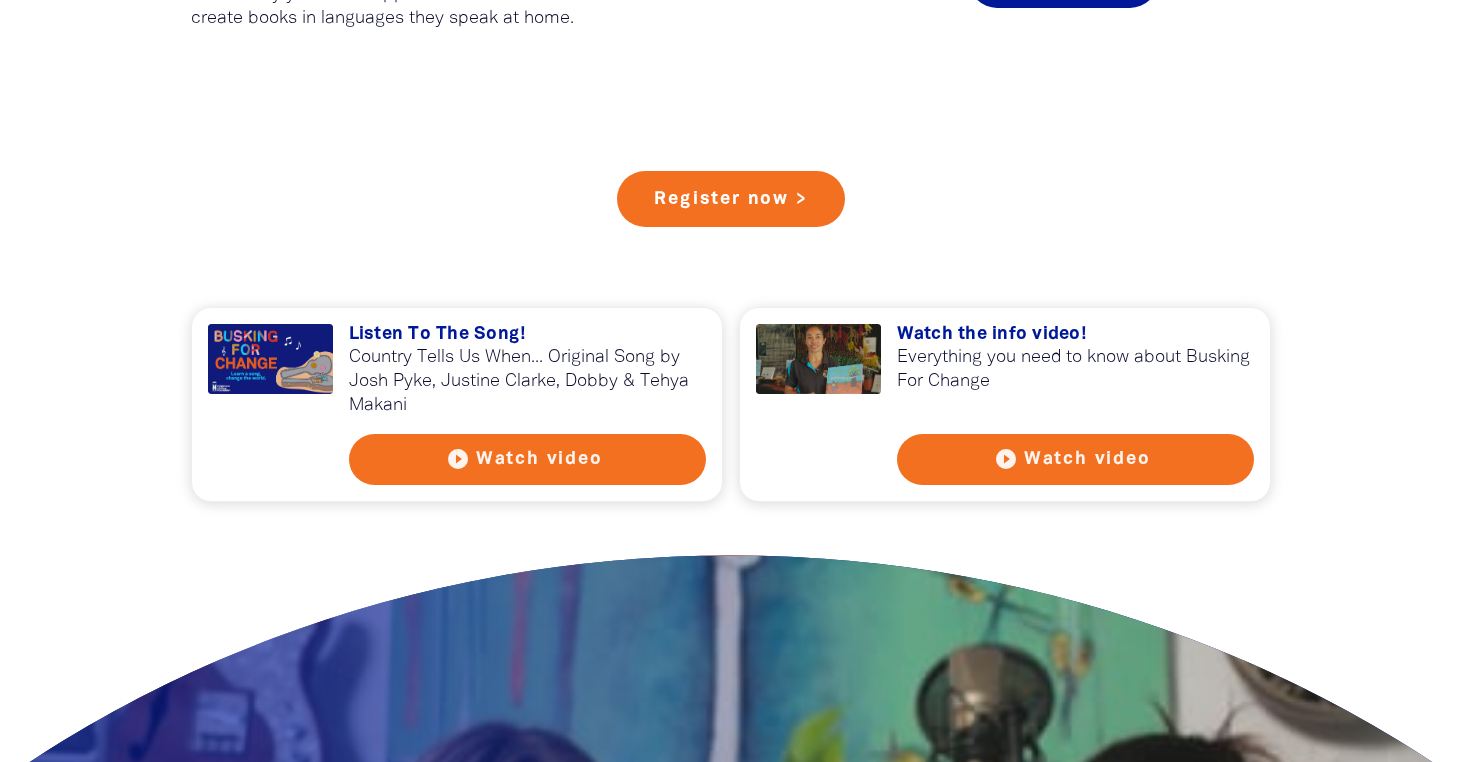 scroll, scrollTop: 1731, scrollLeft: 0, axis: vertical 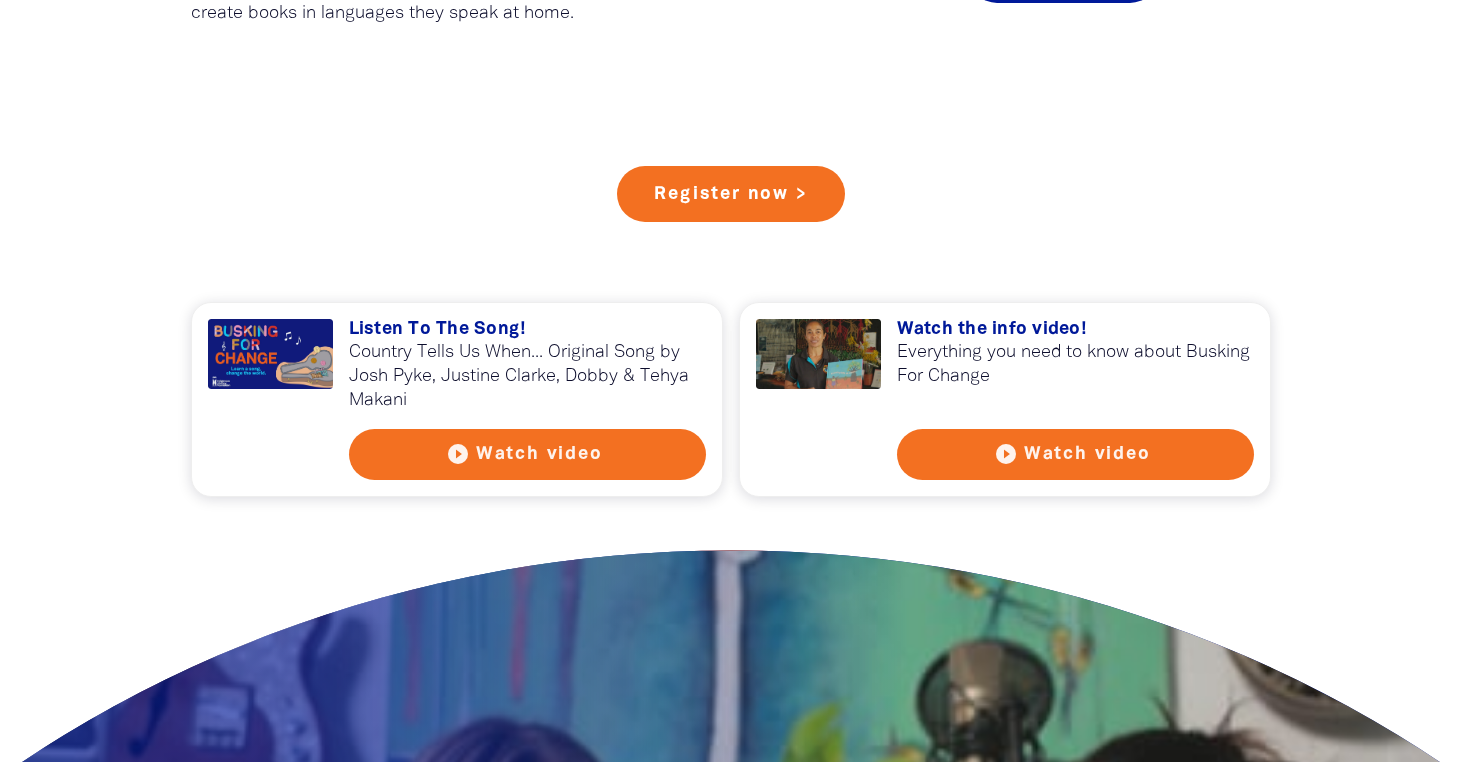 click on "play_circle_filled" at bounding box center [1006, 454] 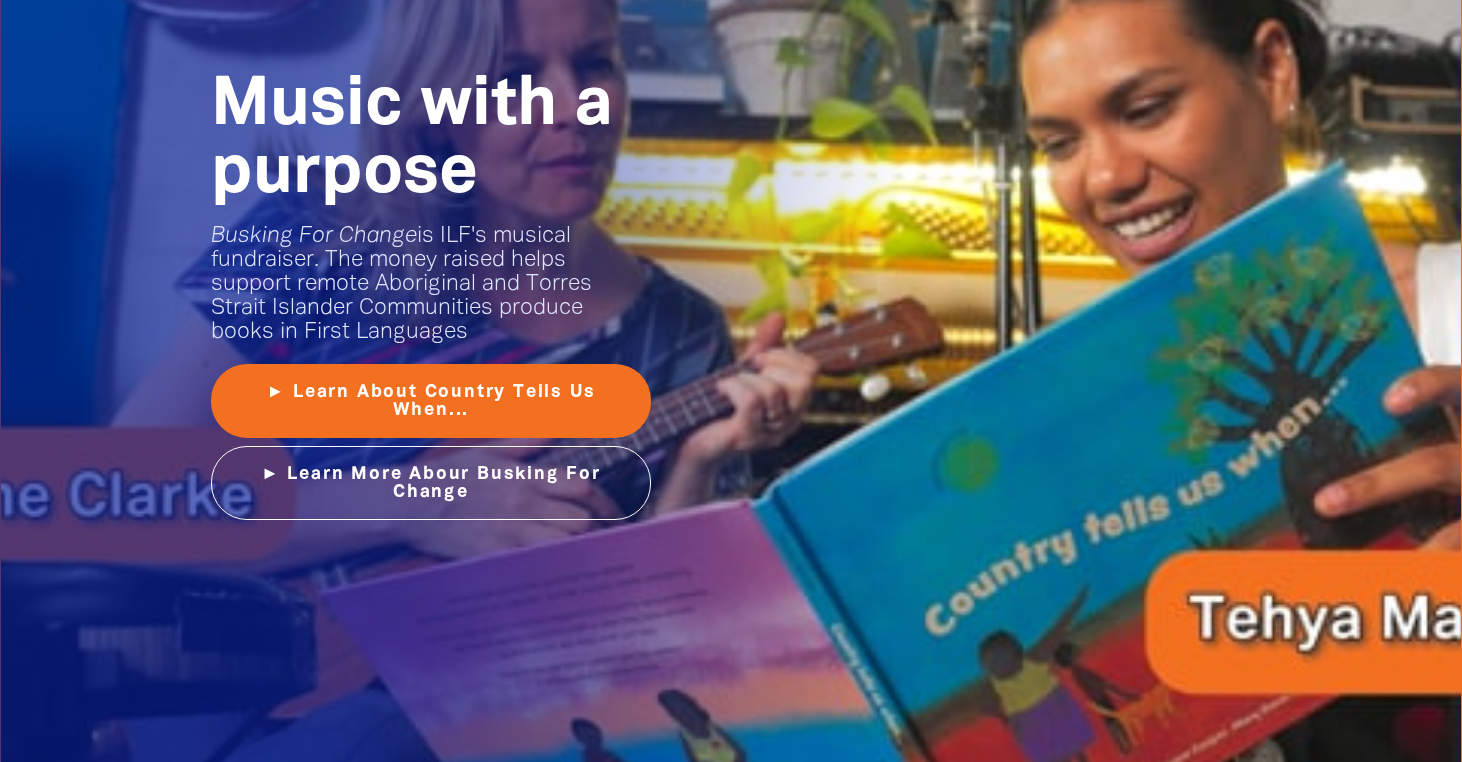 scroll, scrollTop: 2540, scrollLeft: 0, axis: vertical 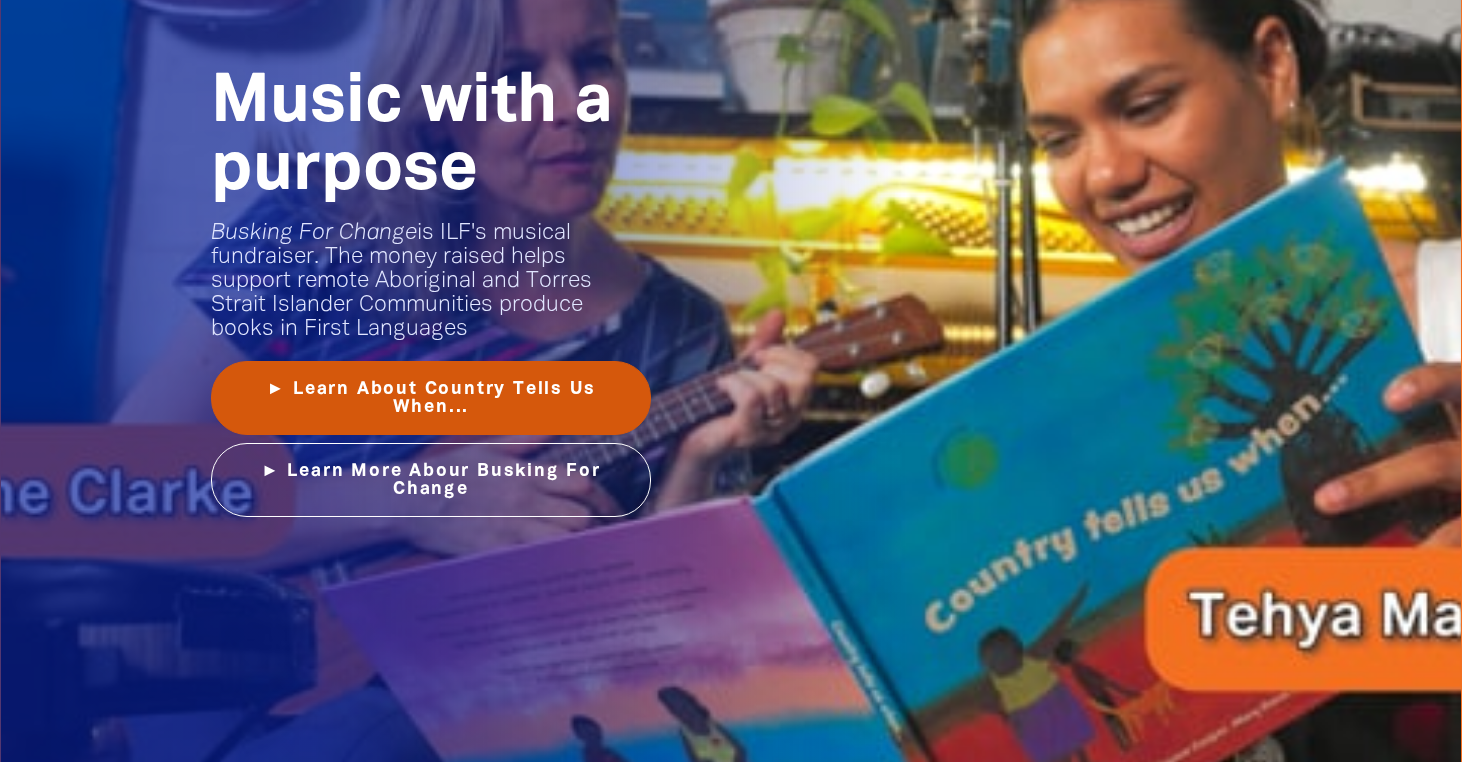 click on "► Learn About Country Tells Us When..." at bounding box center [431, 398] 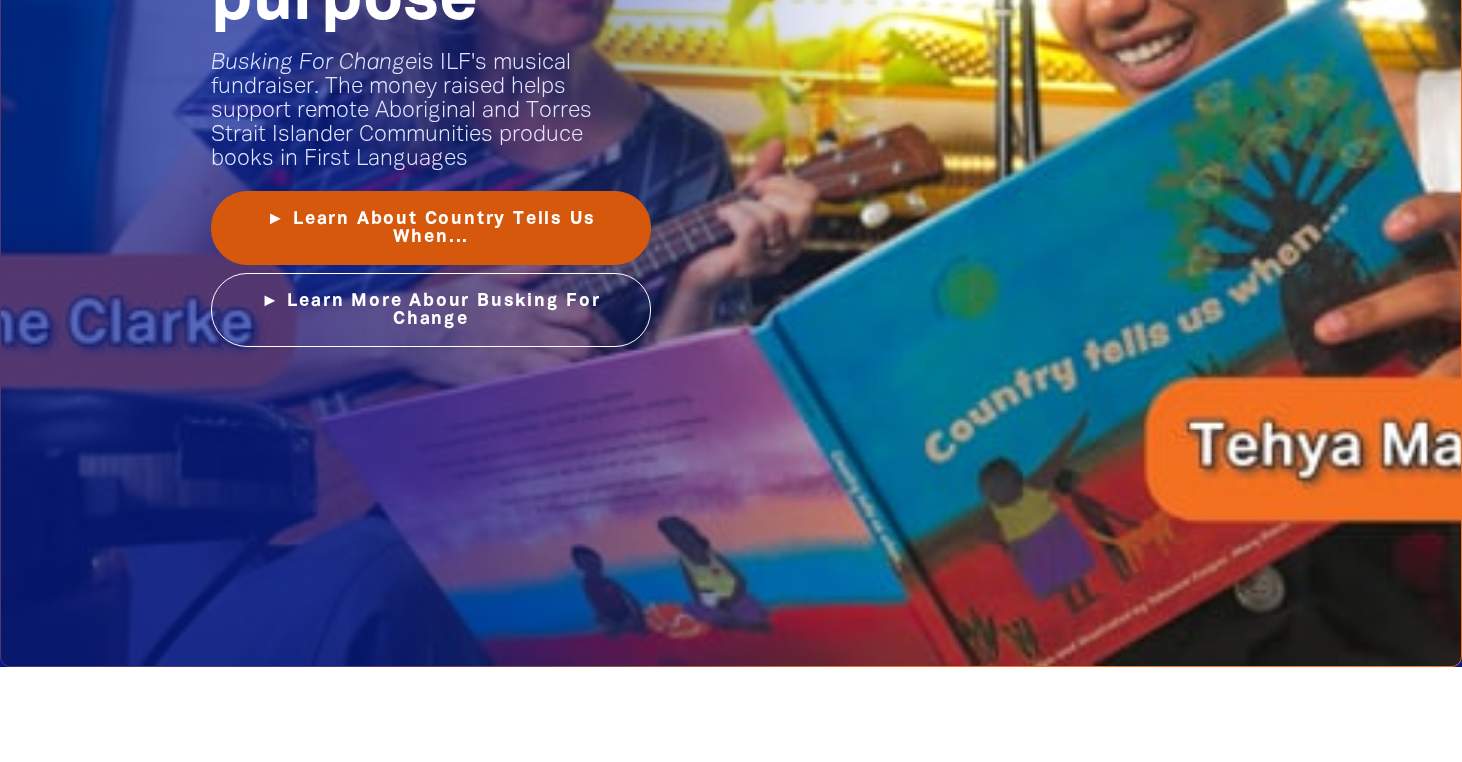 scroll, scrollTop: 2665, scrollLeft: 0, axis: vertical 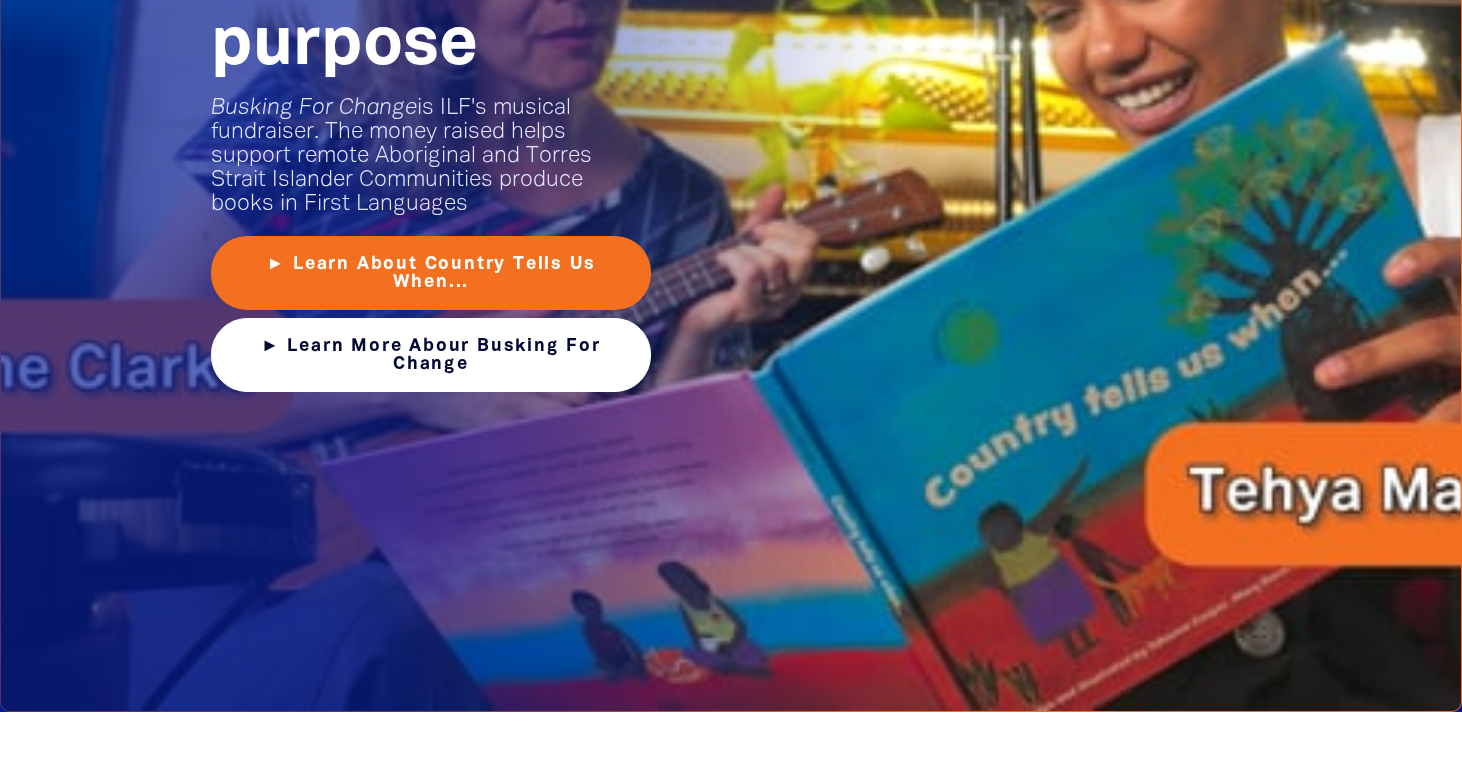 click on "► Learn More Abour Busking For Change" at bounding box center [431, 355] 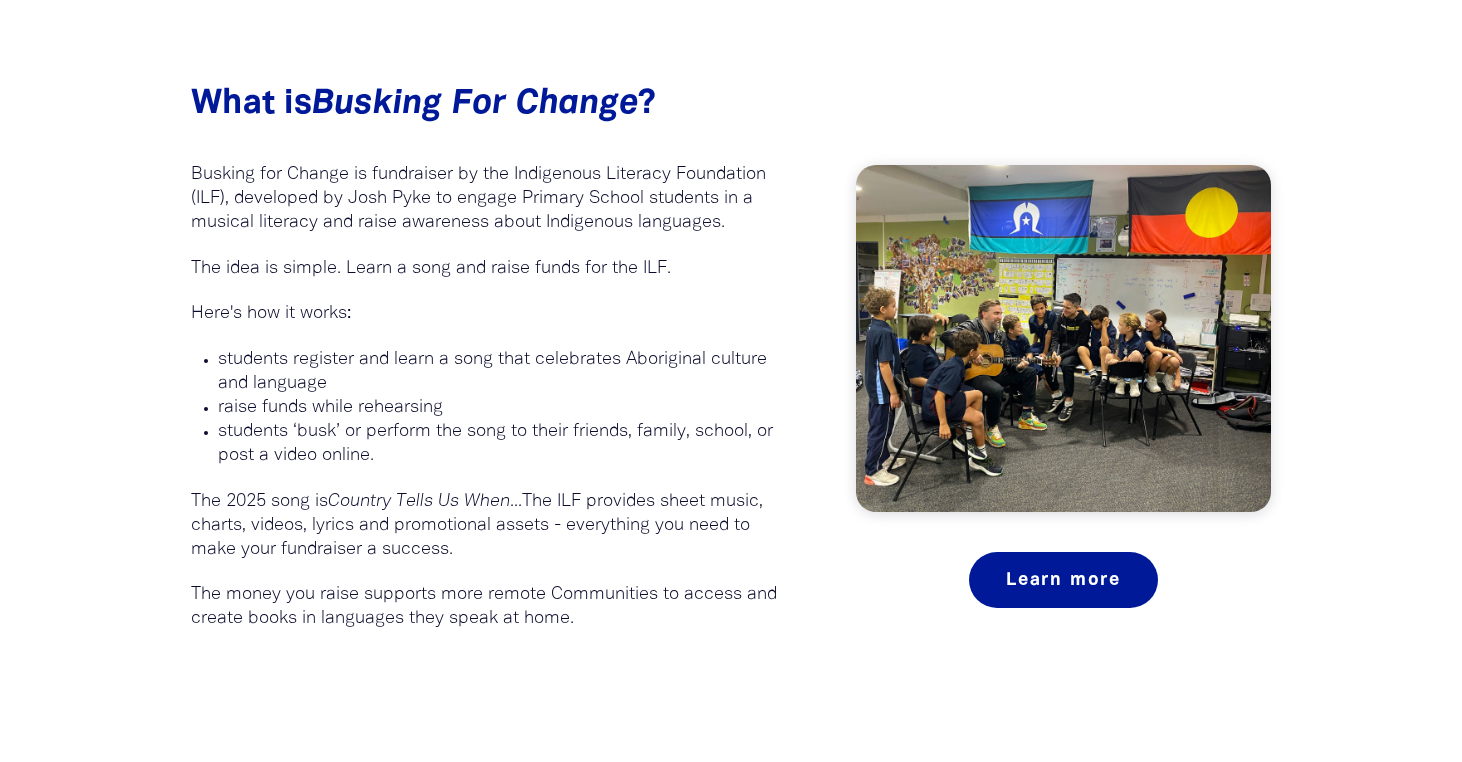 scroll, scrollTop: 1102, scrollLeft: 0, axis: vertical 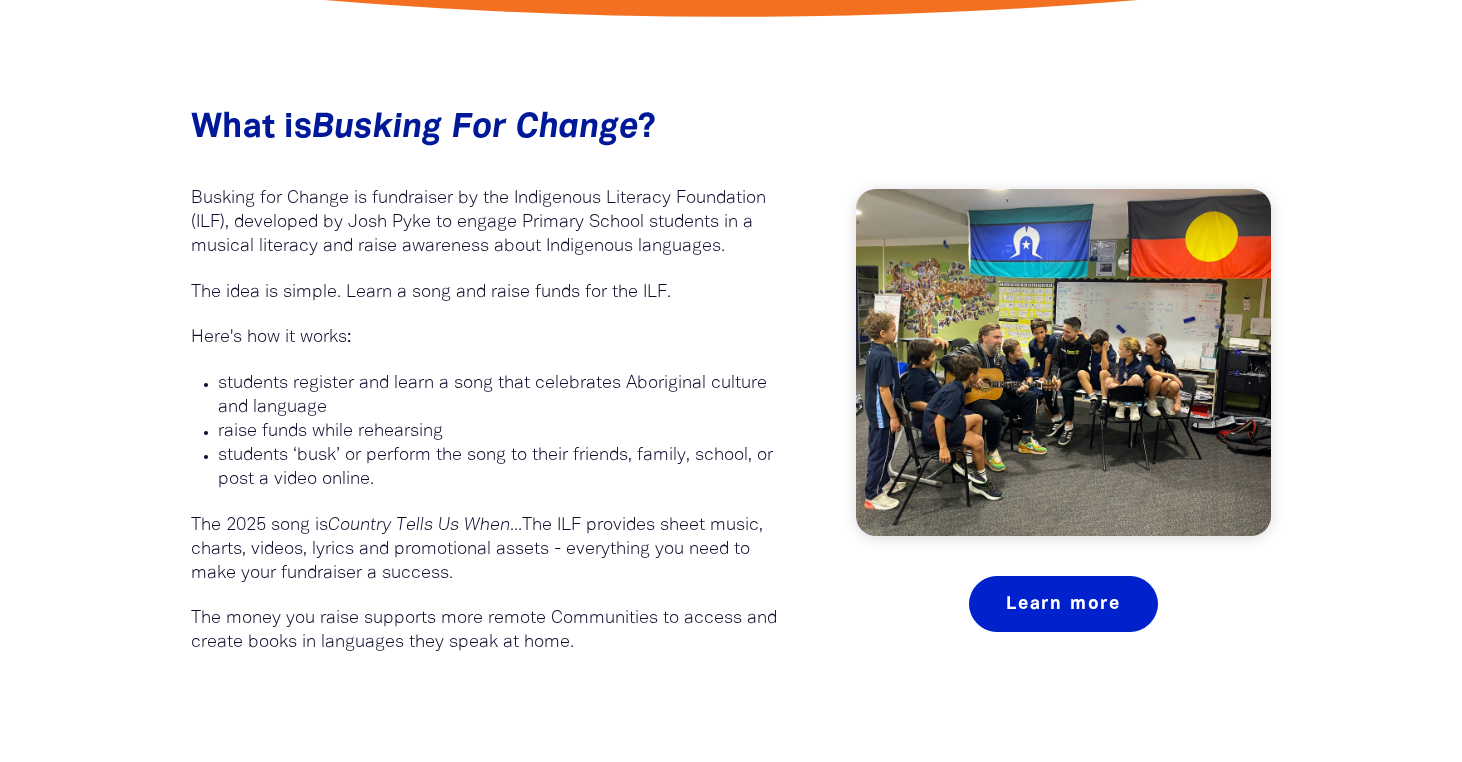 click on "Learn more" at bounding box center [1063, 604] 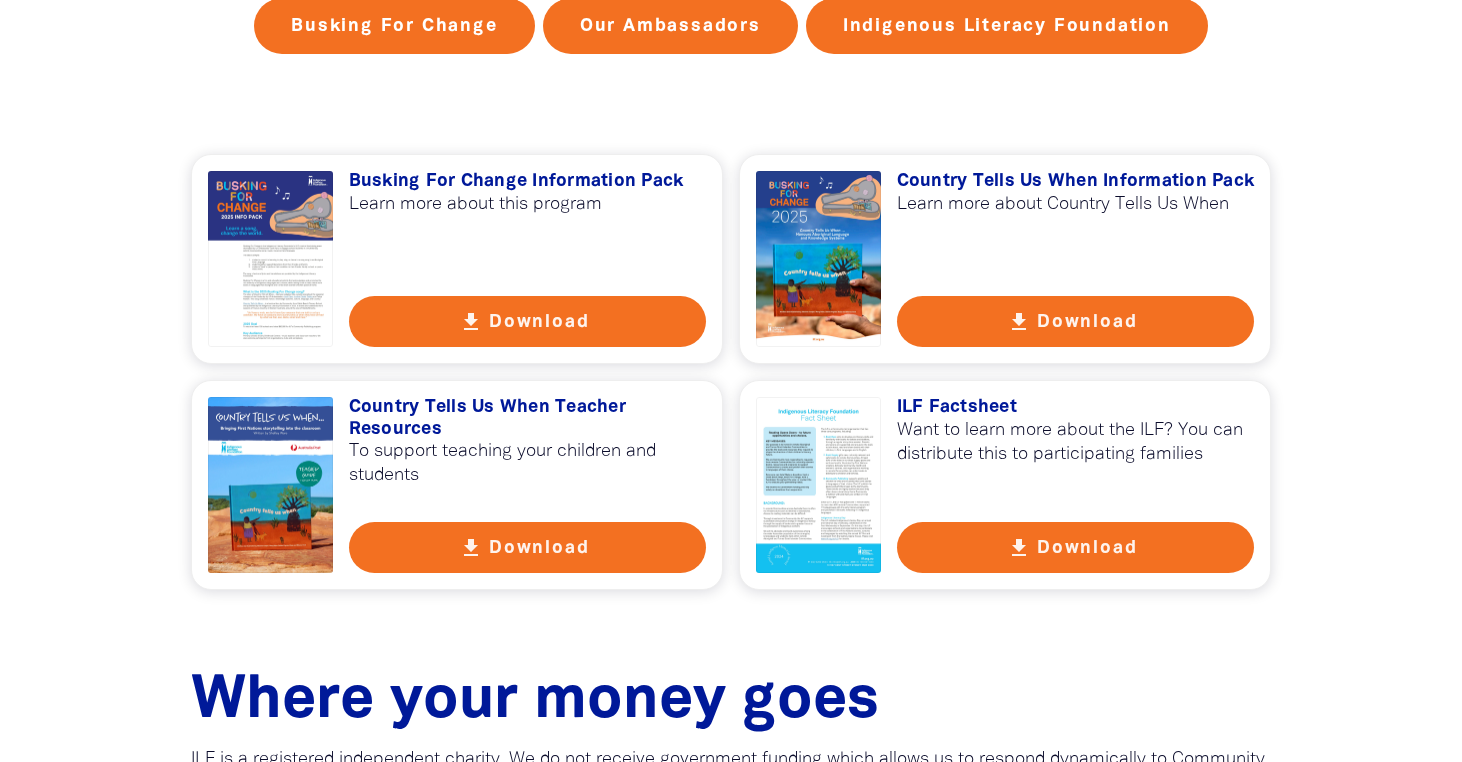 scroll, scrollTop: 682, scrollLeft: 0, axis: vertical 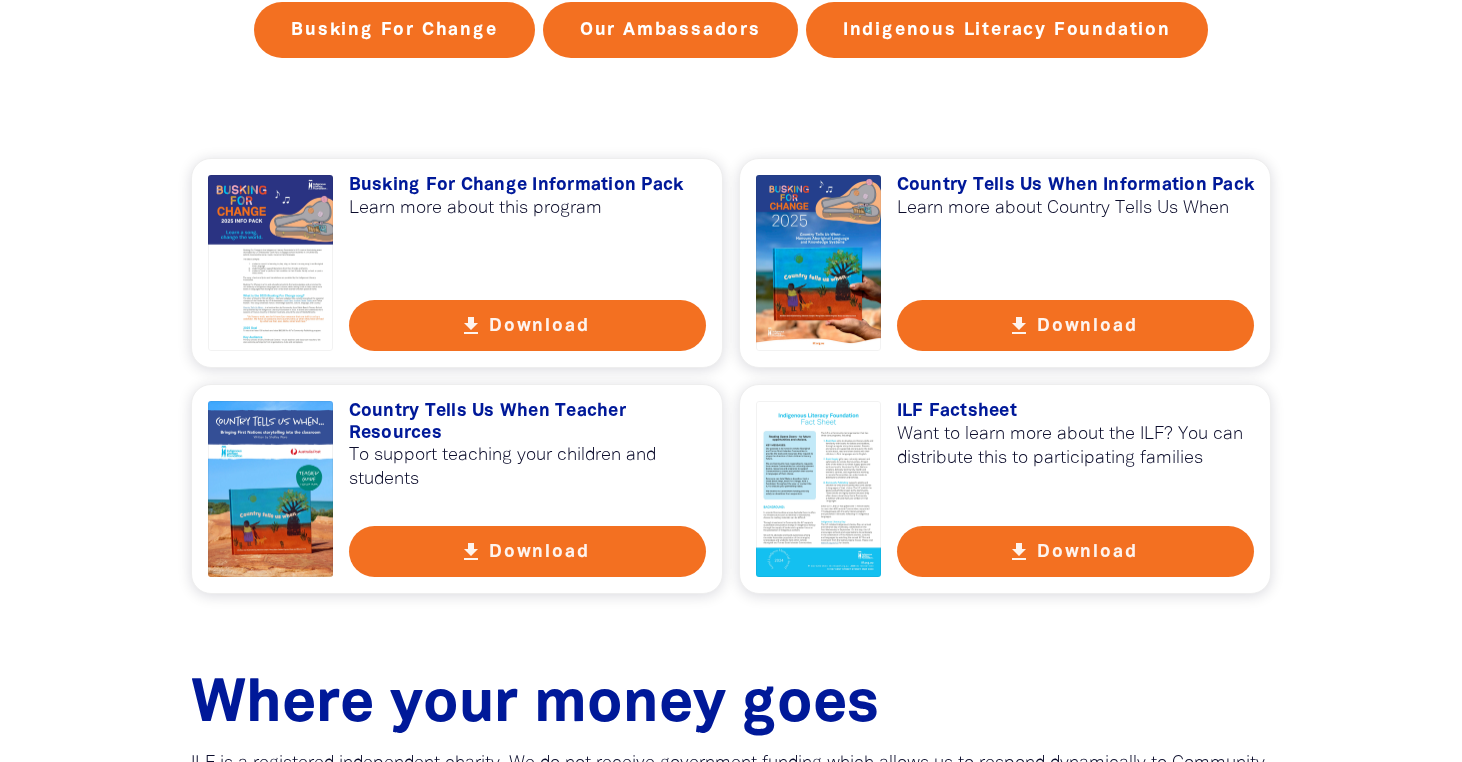 click on "get_app   Download" at bounding box center [1076, 325] 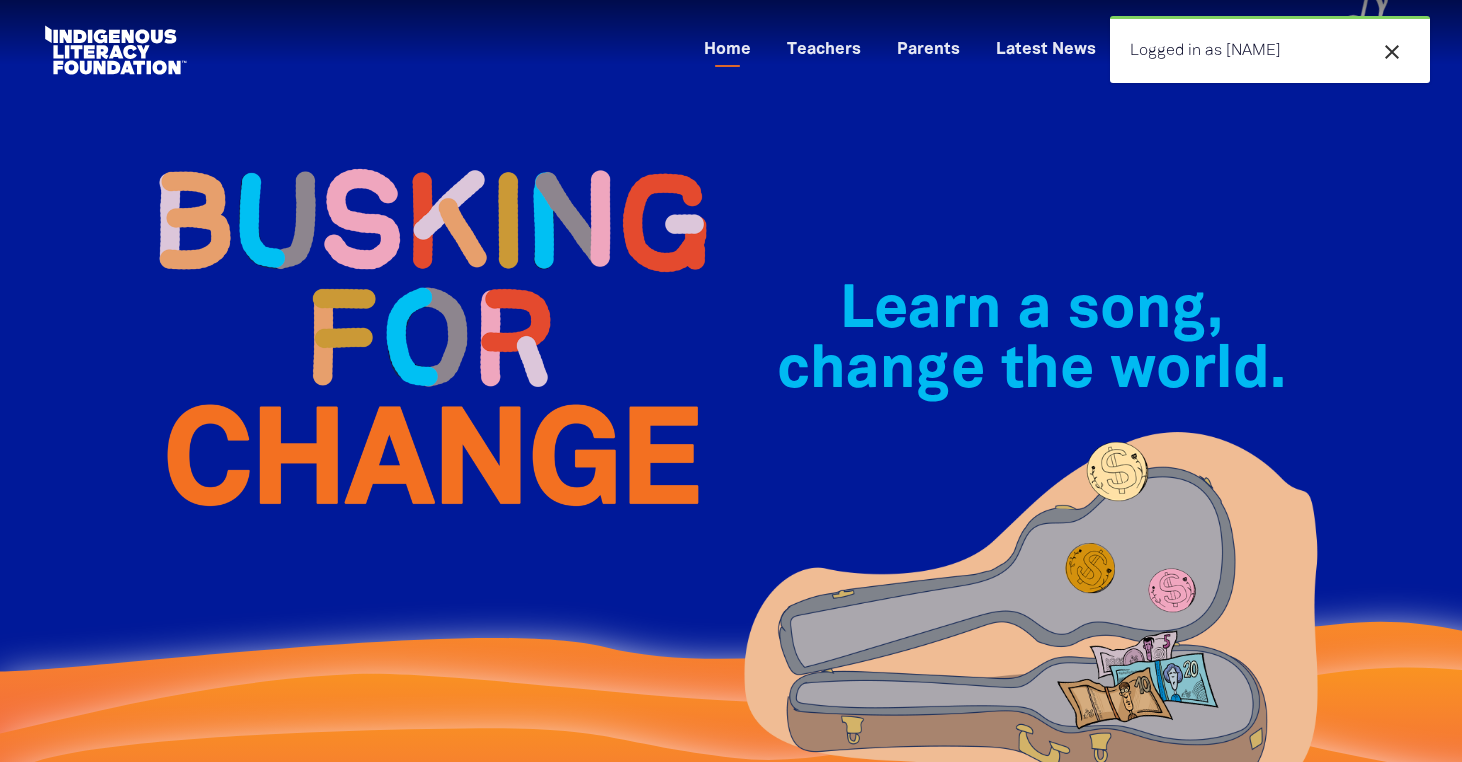 scroll, scrollTop: 0, scrollLeft: 0, axis: both 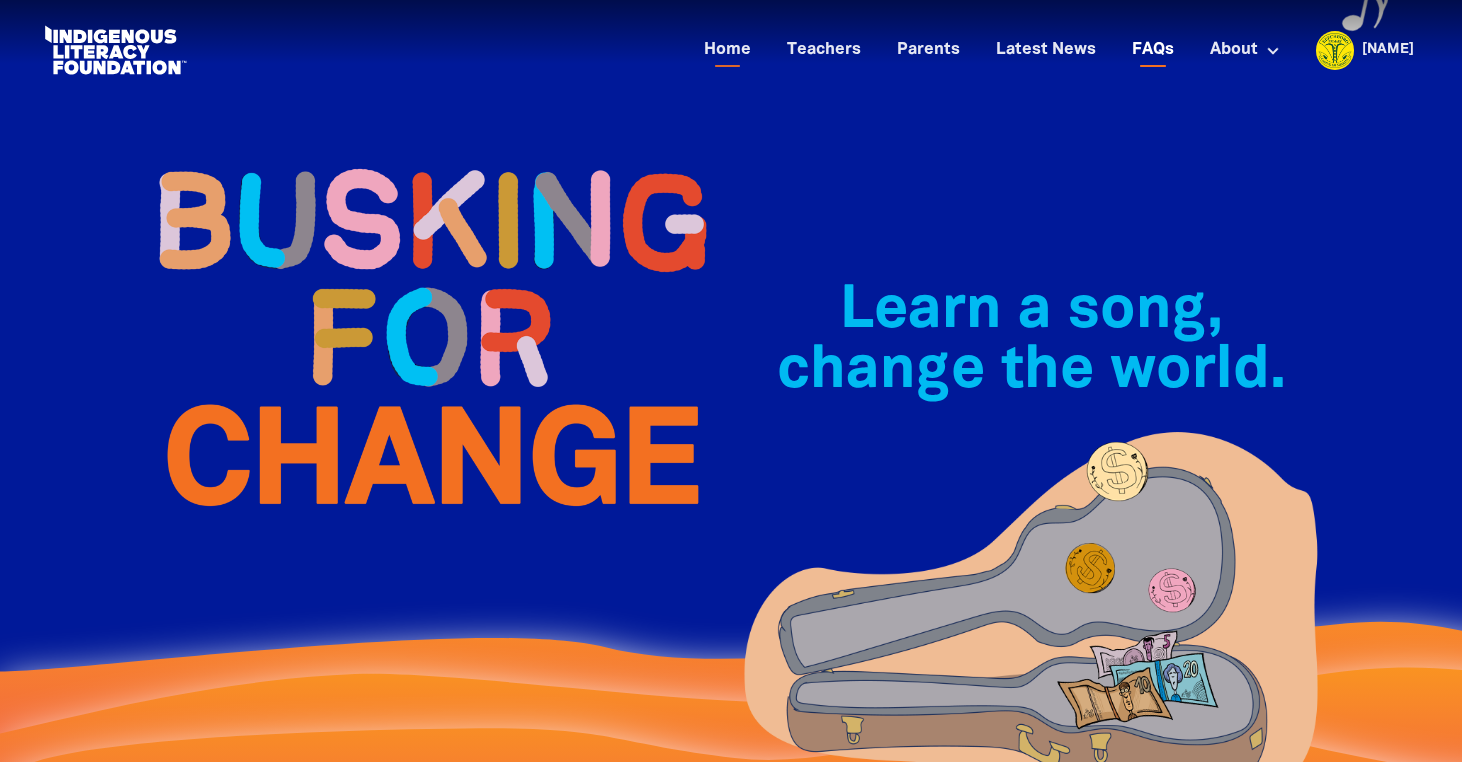 click on "FAQs" at bounding box center (1153, 50) 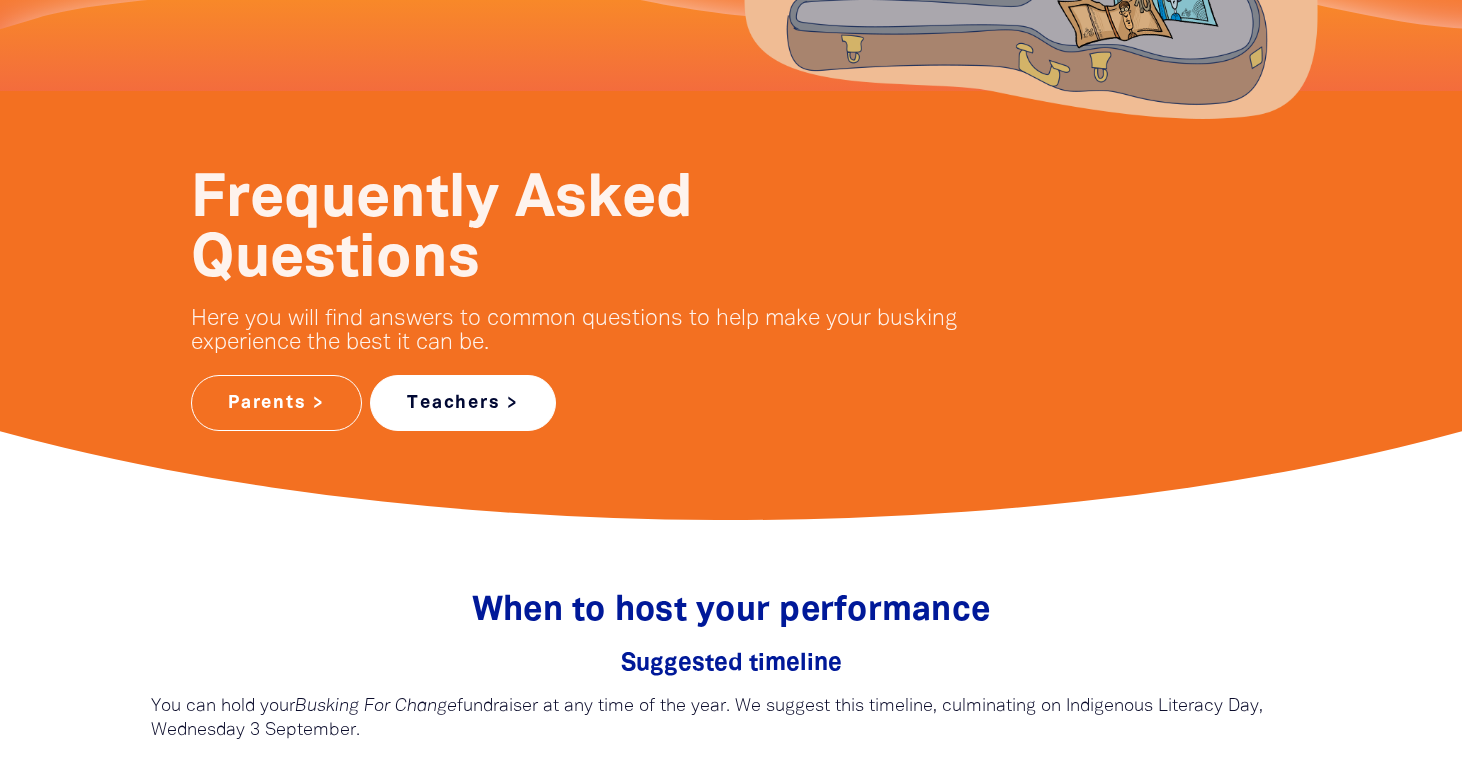 click on "Teachers >" at bounding box center [463, 403] 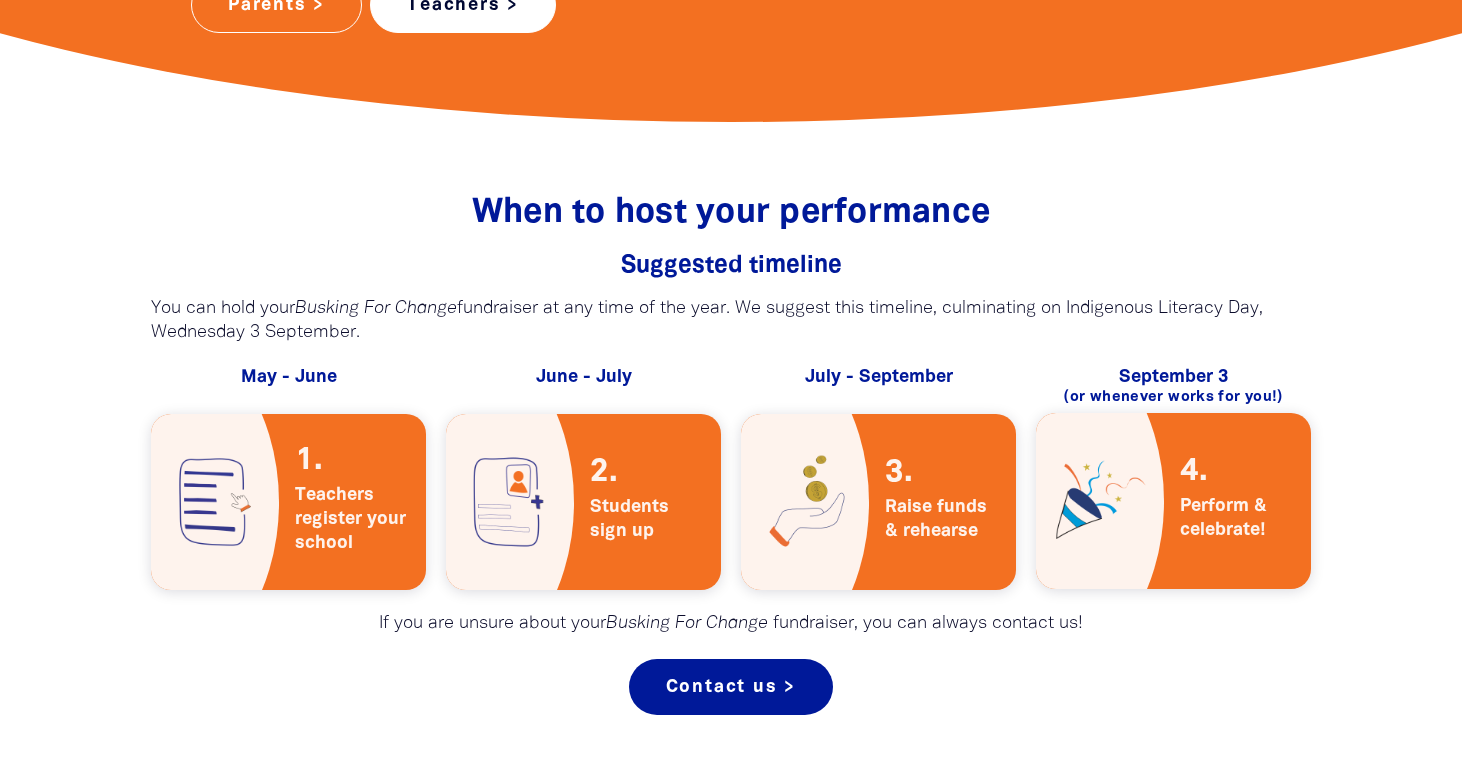 scroll, scrollTop: 881, scrollLeft: 0, axis: vertical 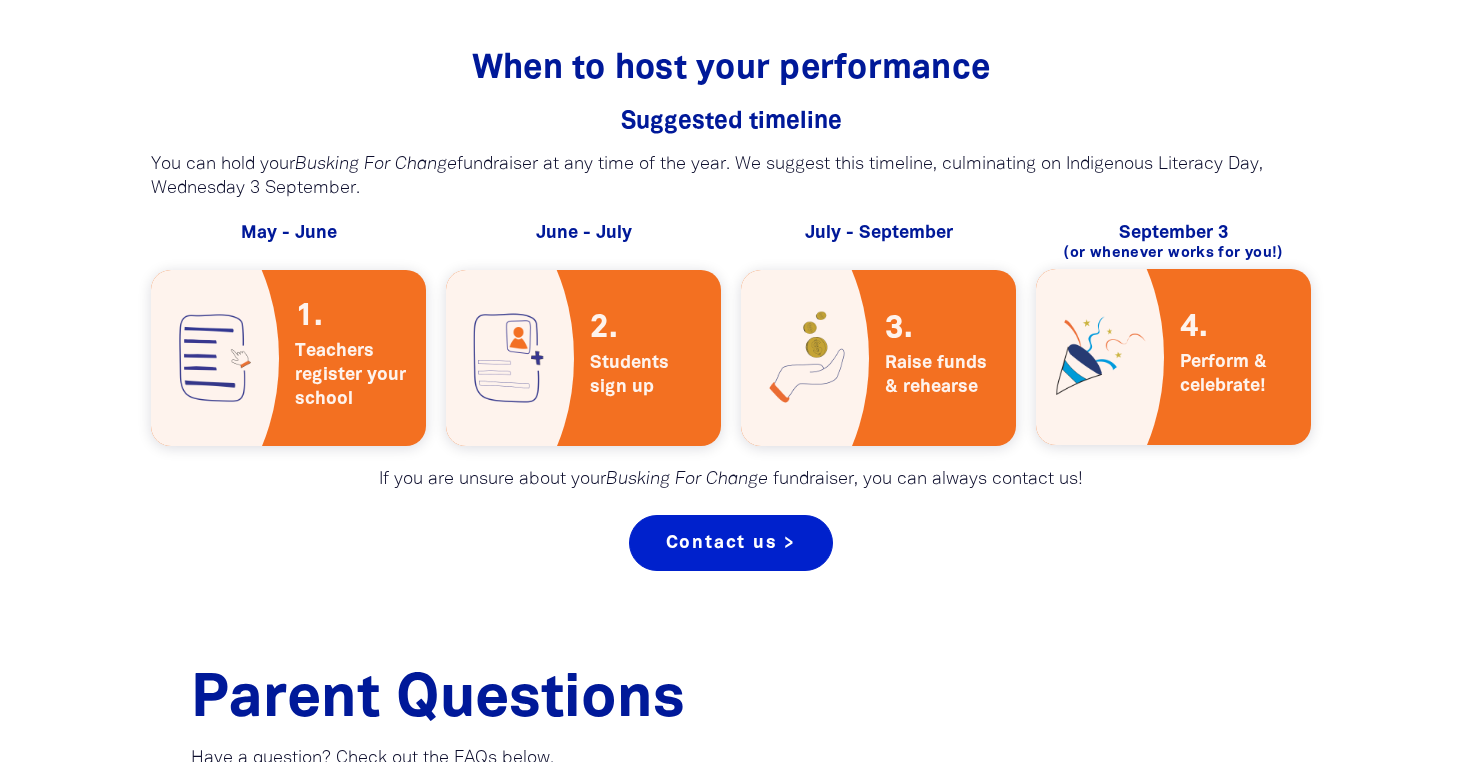 click on "Contact us >" at bounding box center [731, 543] 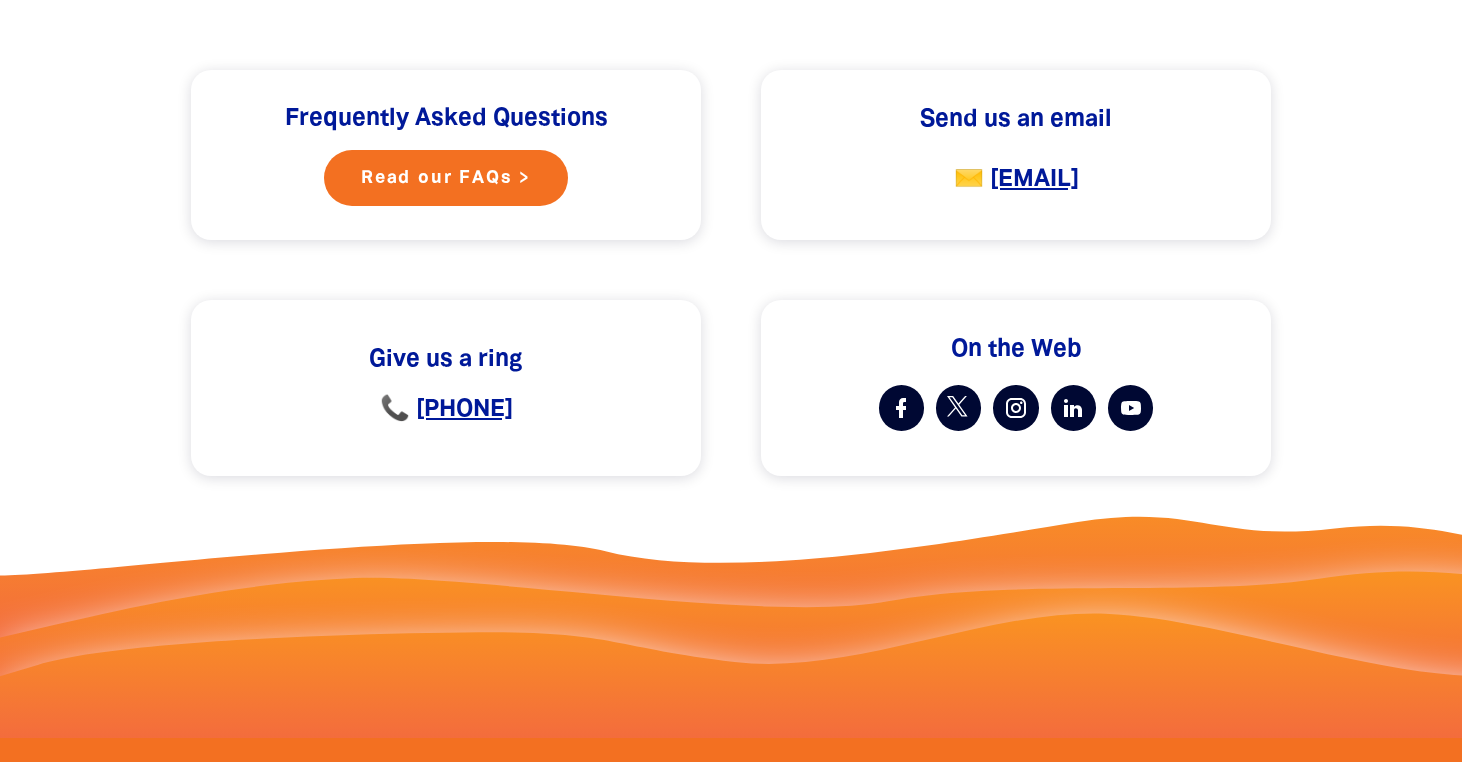 scroll, scrollTop: 589, scrollLeft: 0, axis: vertical 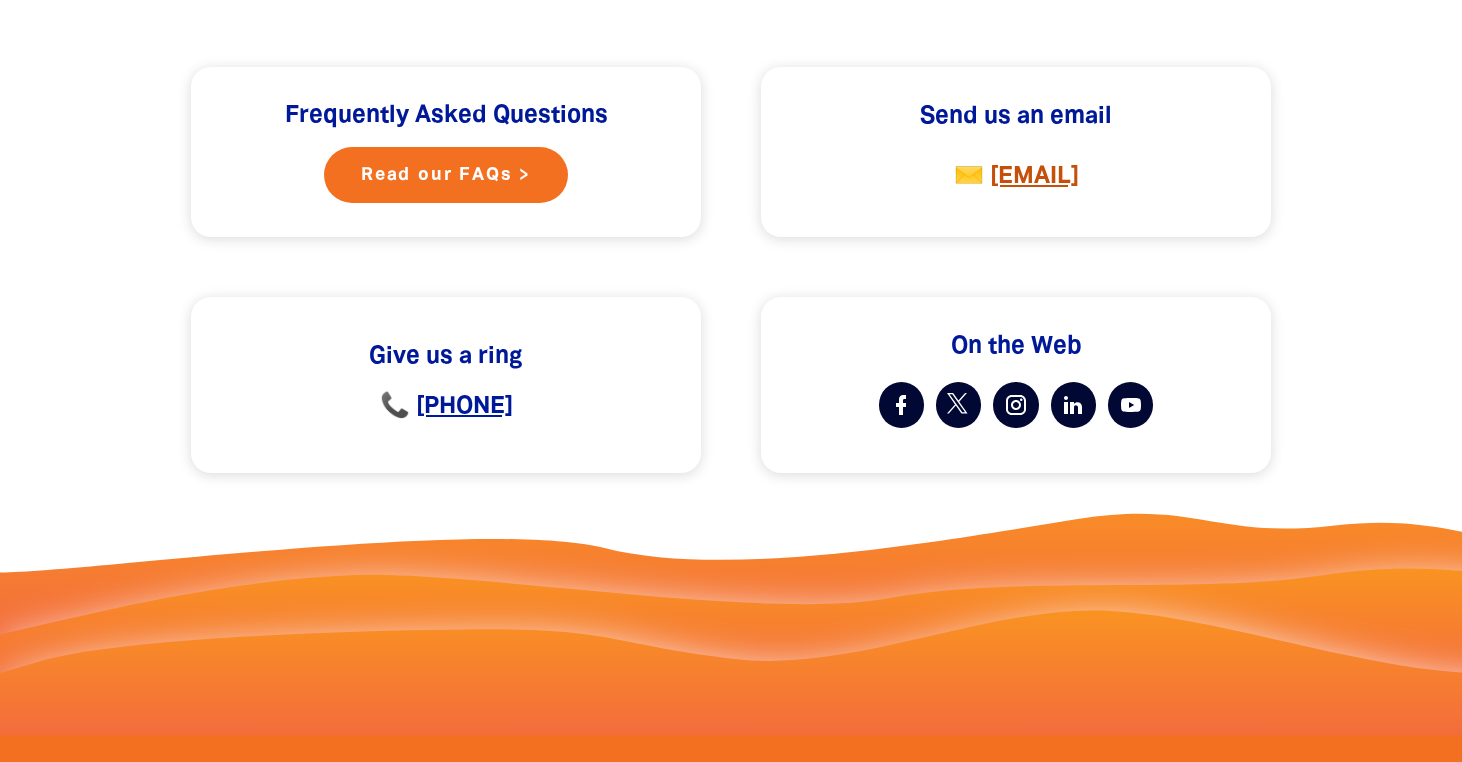 drag, startPoint x: 1141, startPoint y: 178, endPoint x: 928, endPoint y: 183, distance: 213.05867 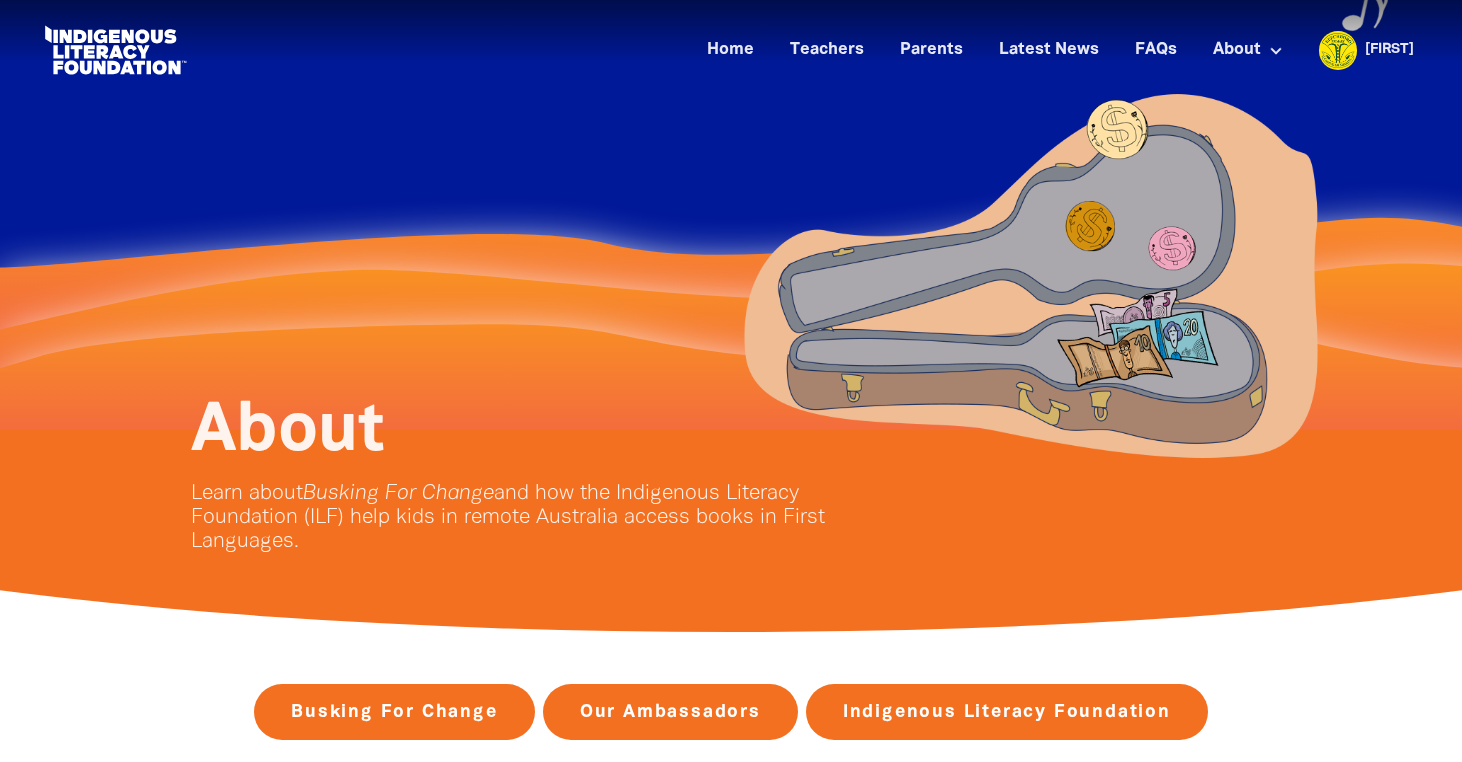 scroll, scrollTop: 682, scrollLeft: 0, axis: vertical 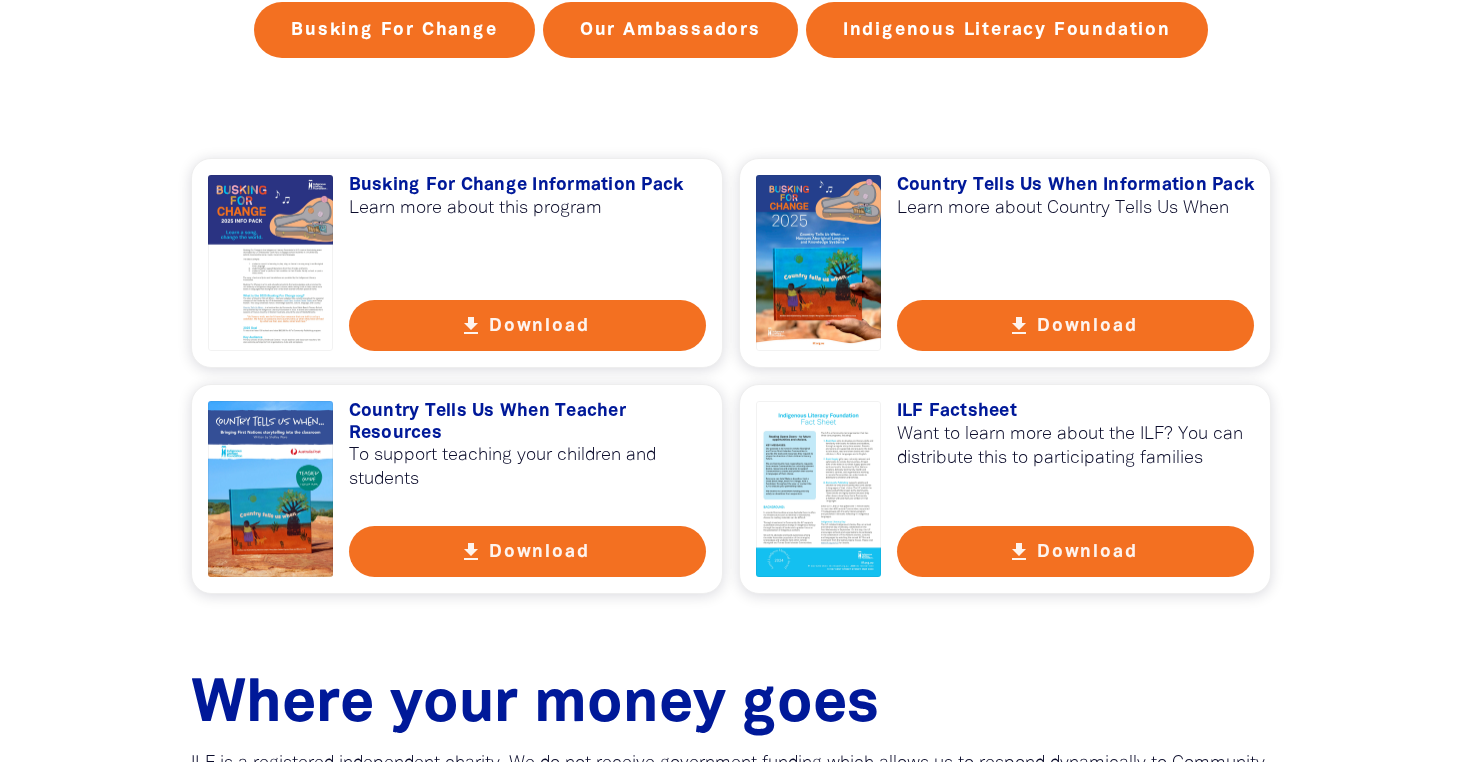 click on "get_app" at bounding box center [1019, 326] 